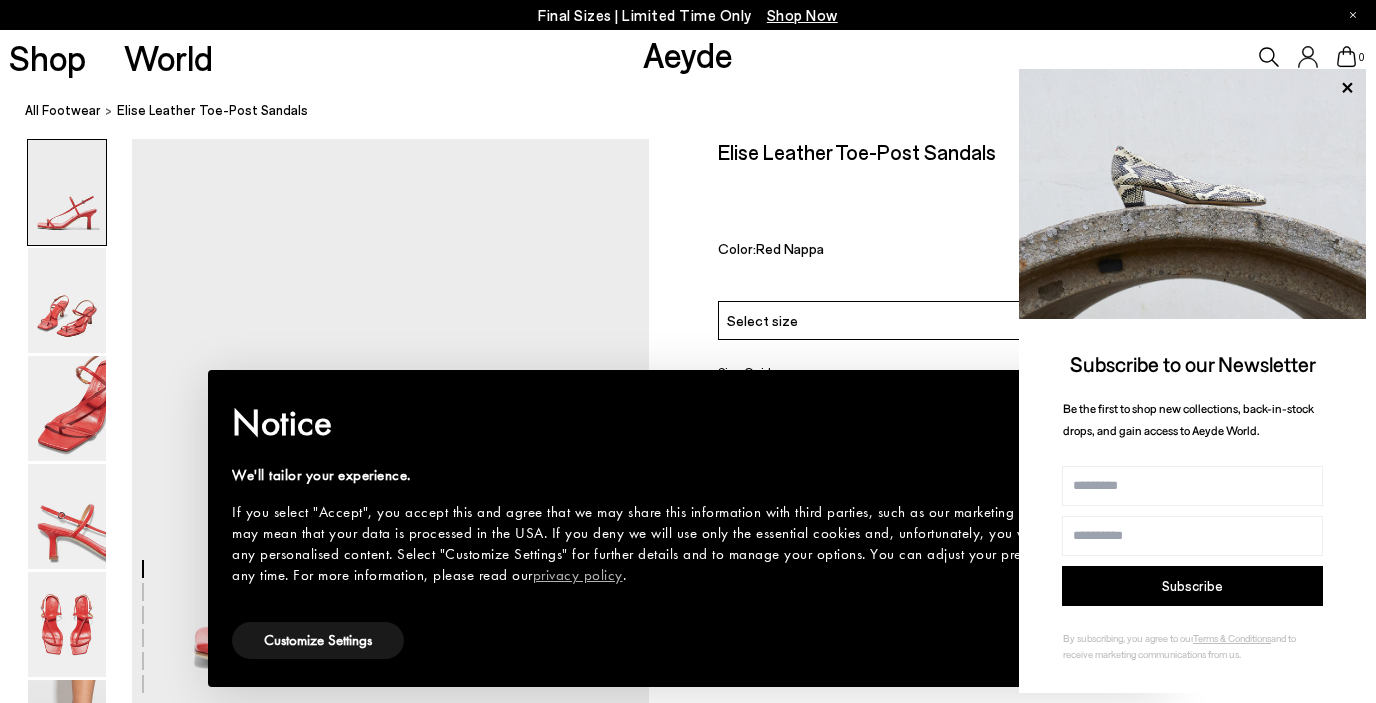 scroll, scrollTop: 0, scrollLeft: 0, axis: both 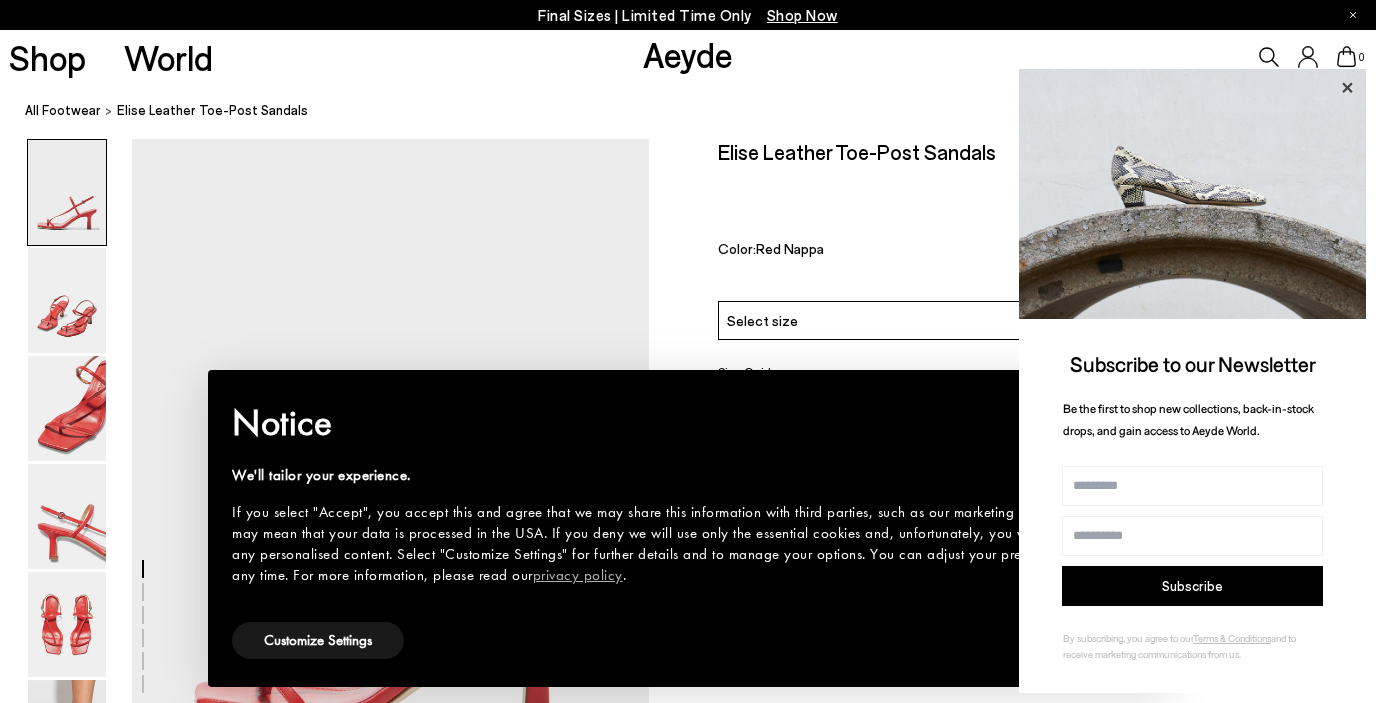 click 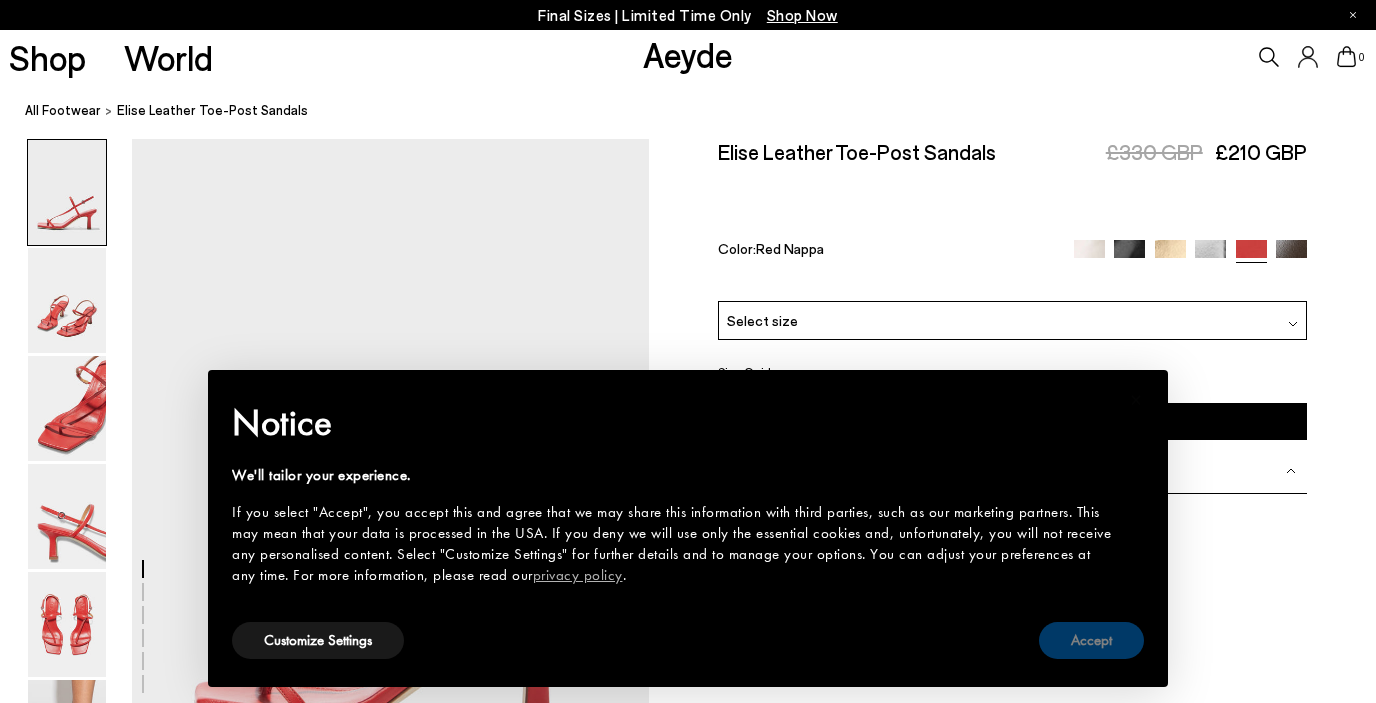 click on "Accept" at bounding box center (1091, 640) 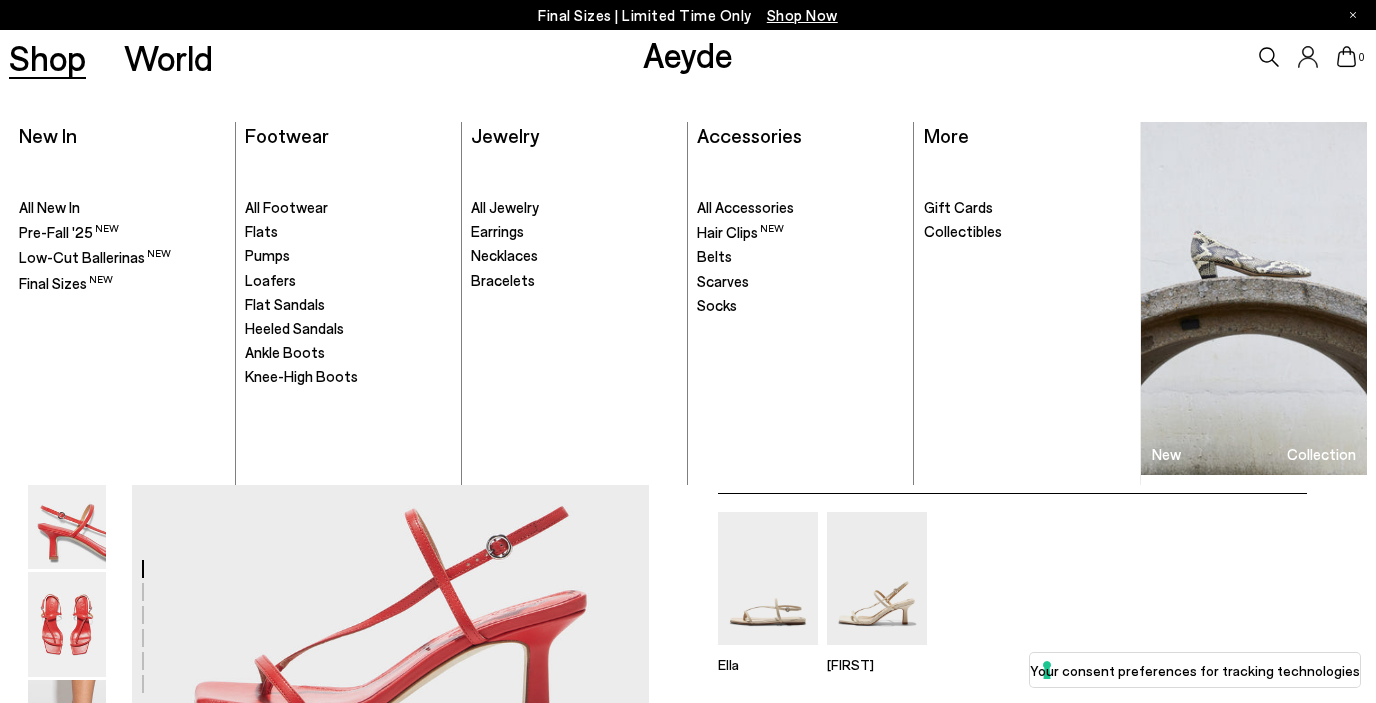 click on "Shop" at bounding box center [47, 57] 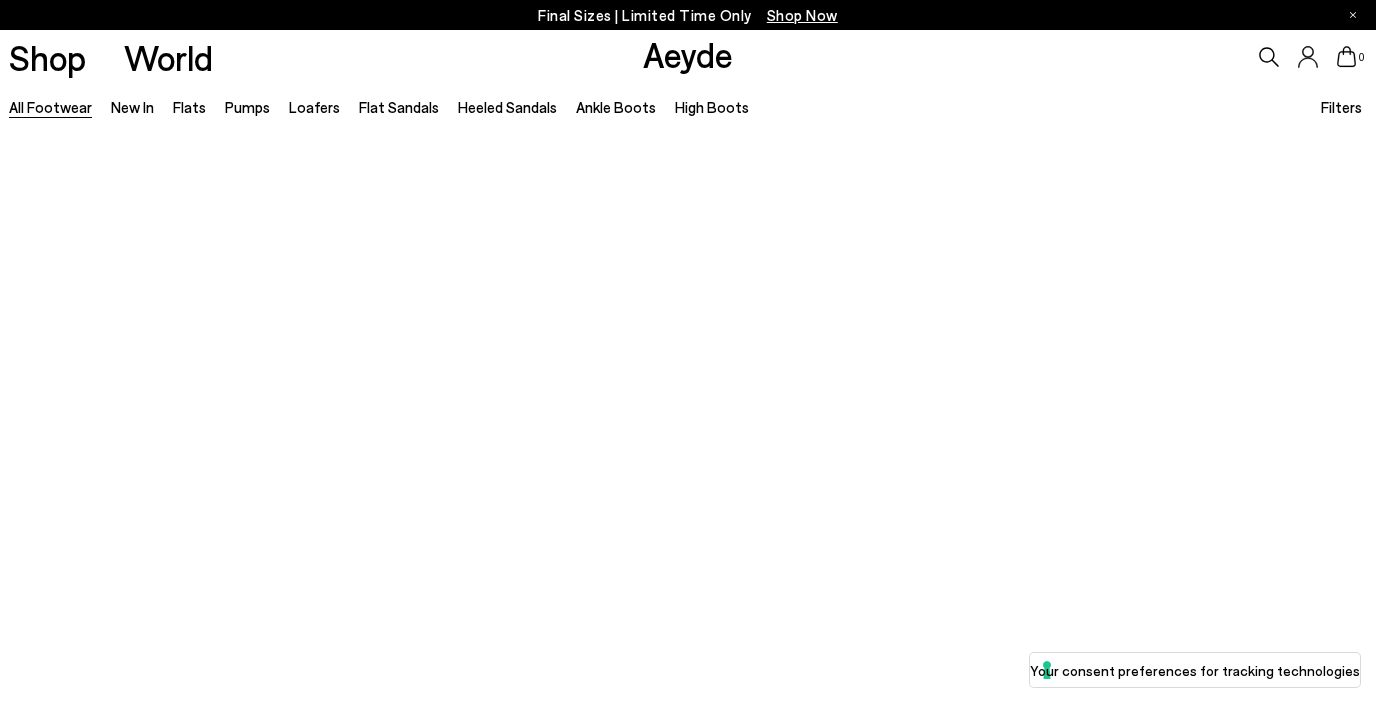 scroll, scrollTop: 0, scrollLeft: 0, axis: both 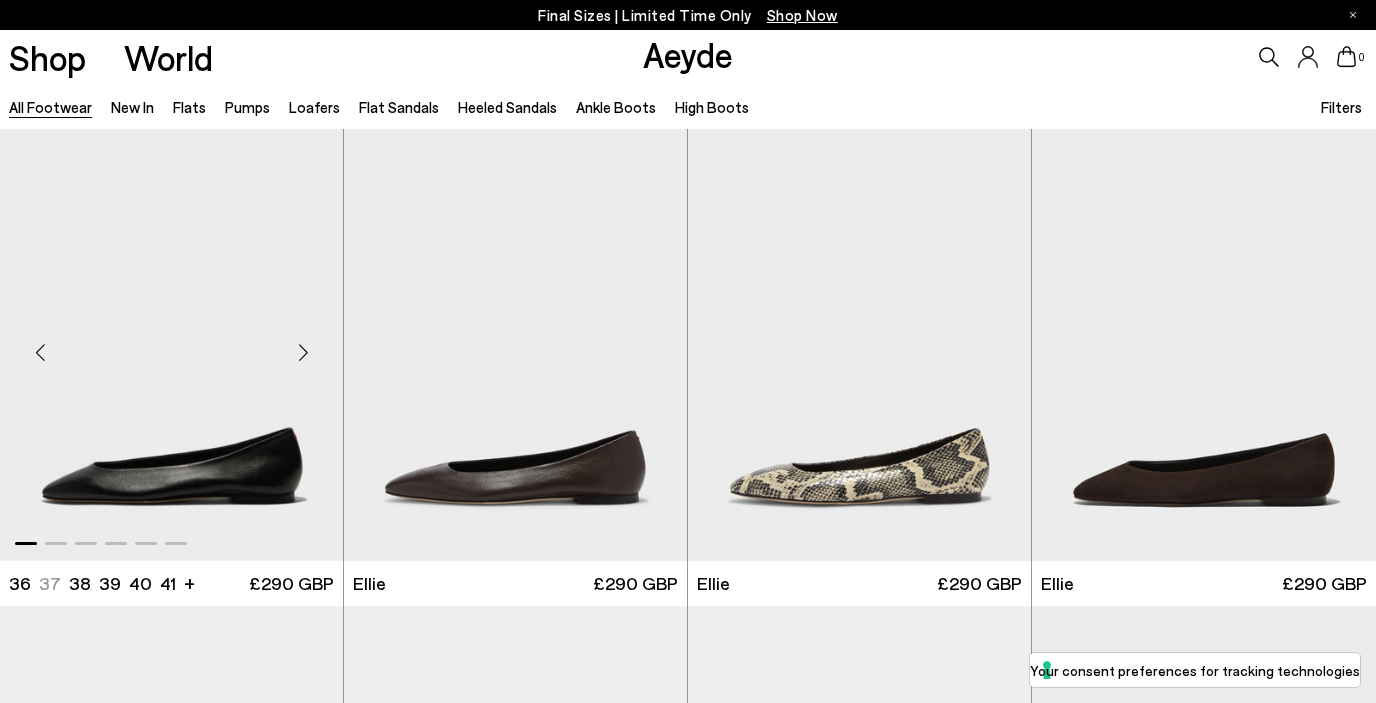 click at bounding box center [303, 353] 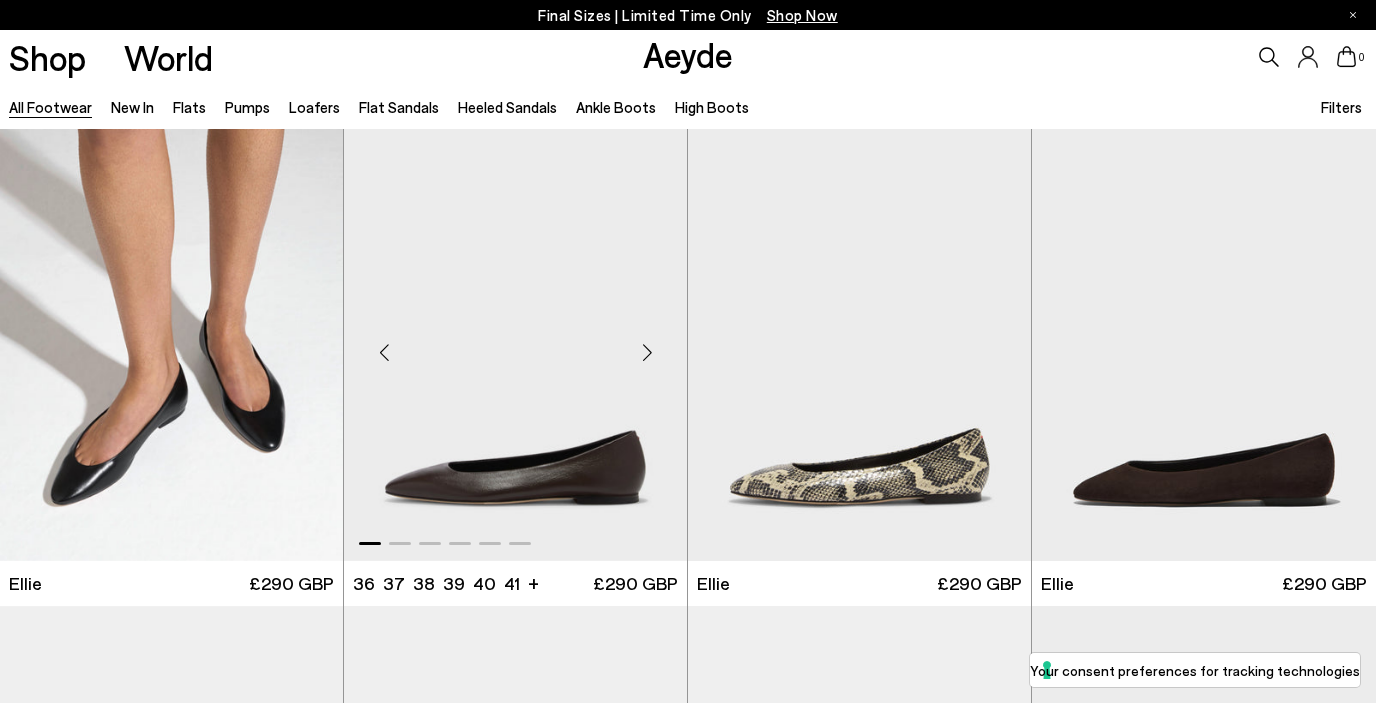 click at bounding box center (647, 353) 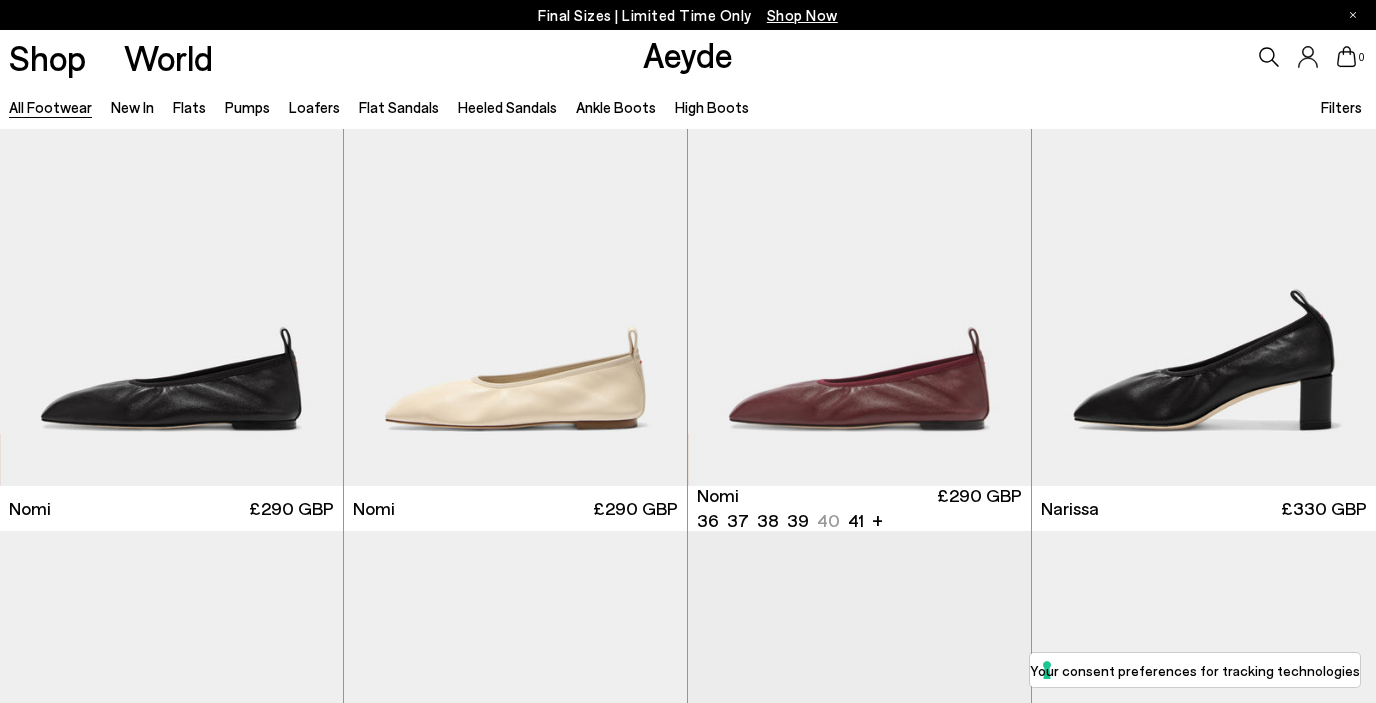 scroll, scrollTop: 1487, scrollLeft: 0, axis: vertical 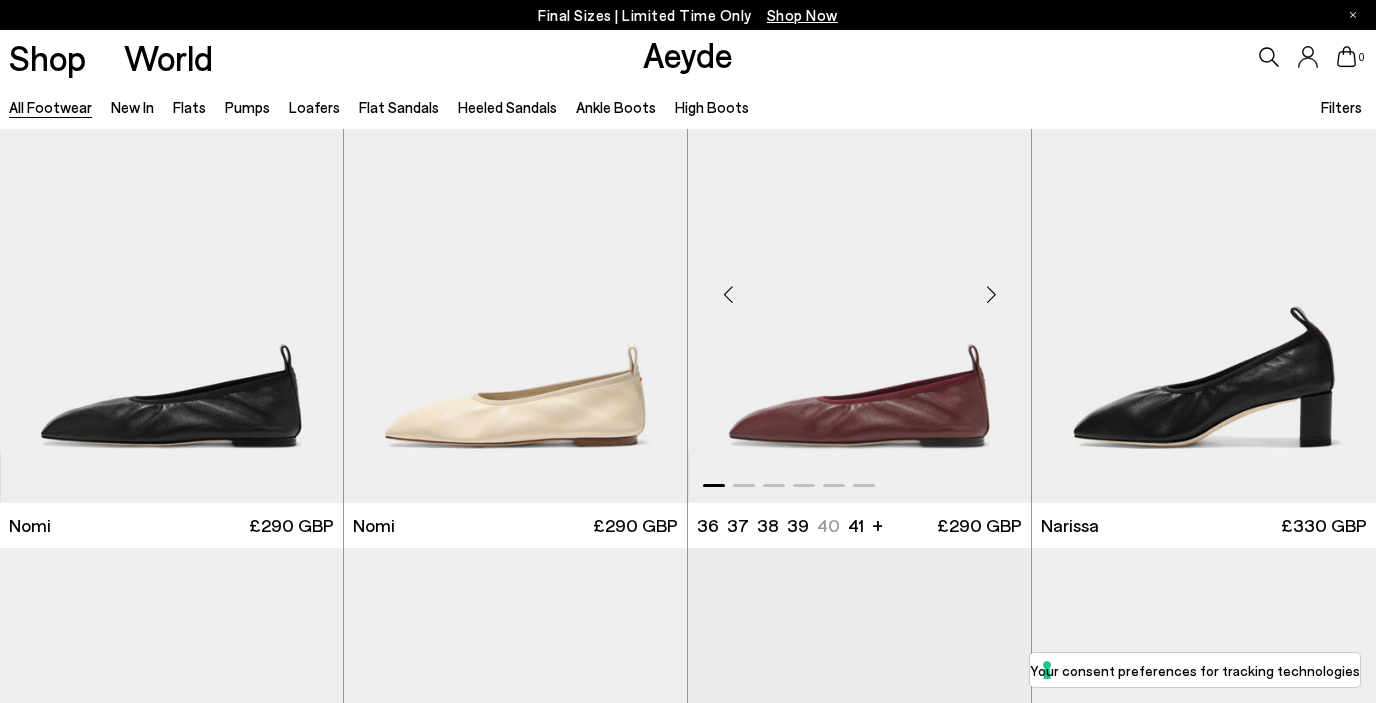 click at bounding box center (991, 295) 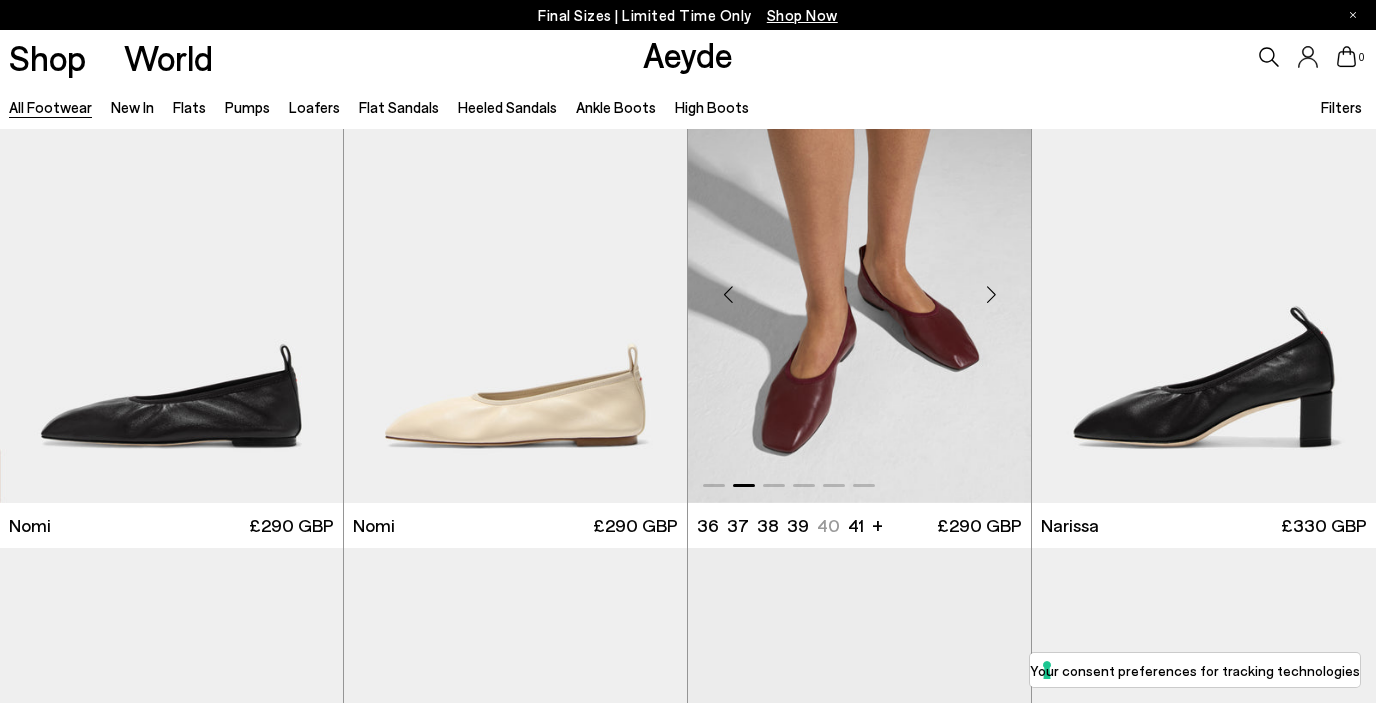 click at bounding box center [991, 295] 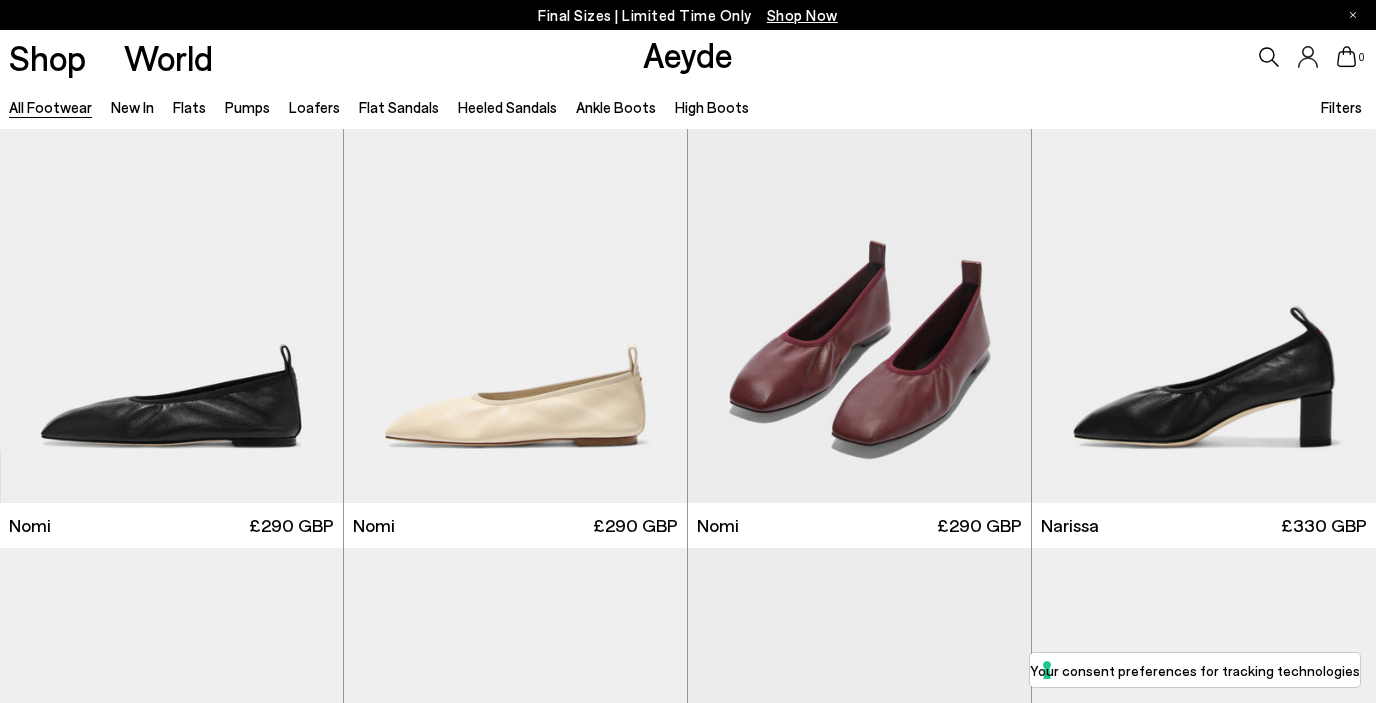 click 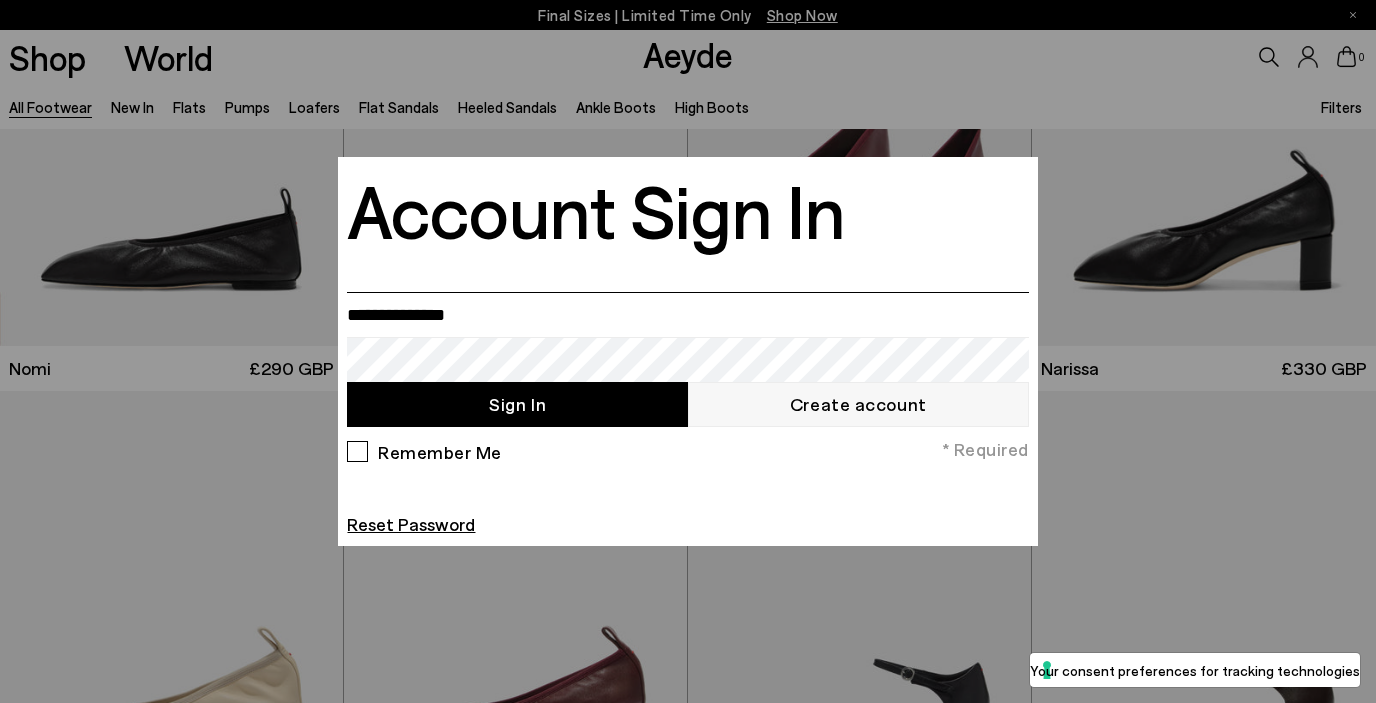 scroll, scrollTop: 1640, scrollLeft: 0, axis: vertical 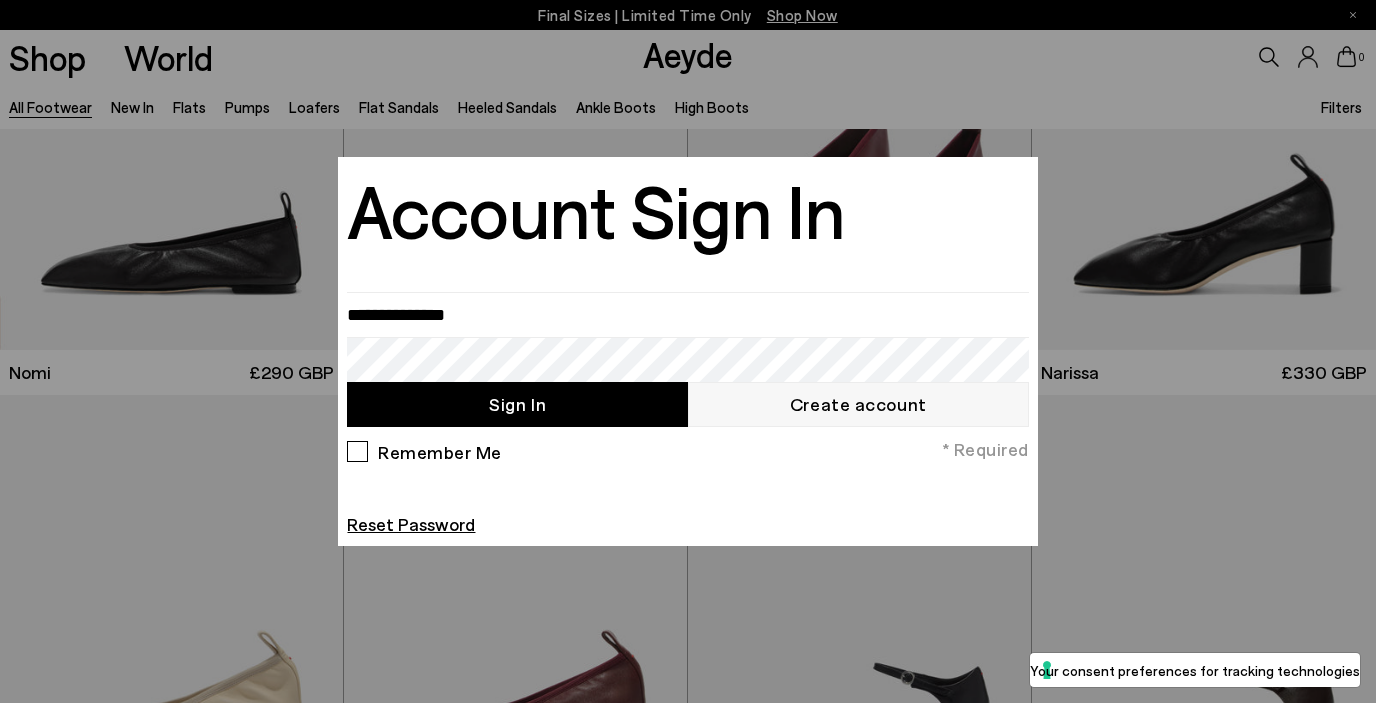 click at bounding box center [688, 351] 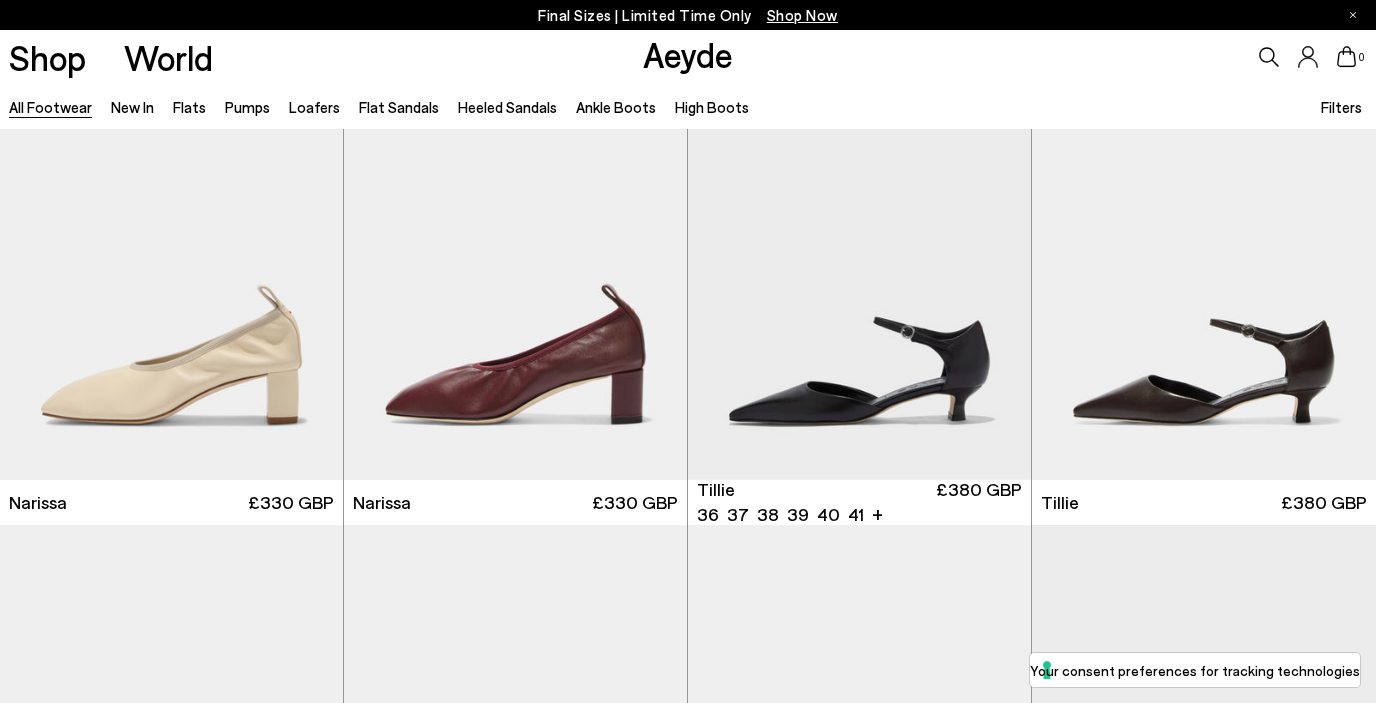 scroll, scrollTop: 2001, scrollLeft: 0, axis: vertical 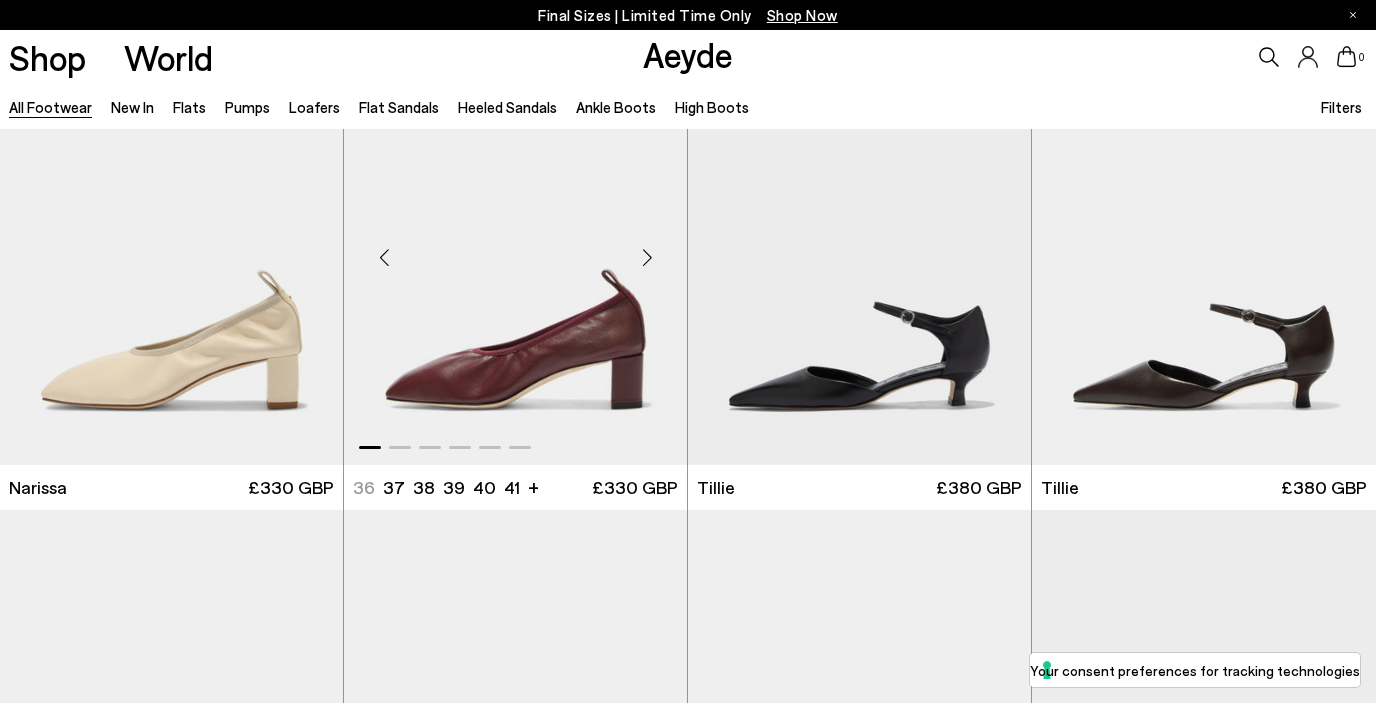 click at bounding box center (647, 257) 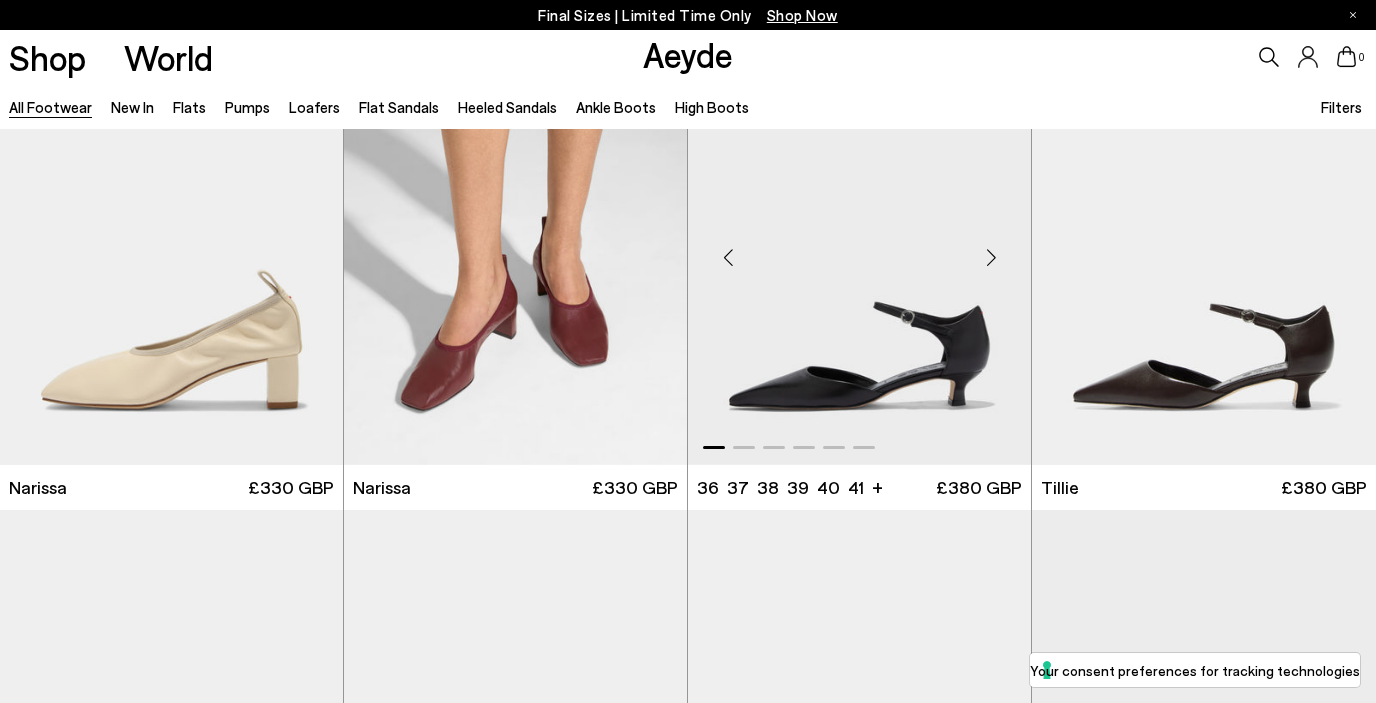 click at bounding box center [991, 257] 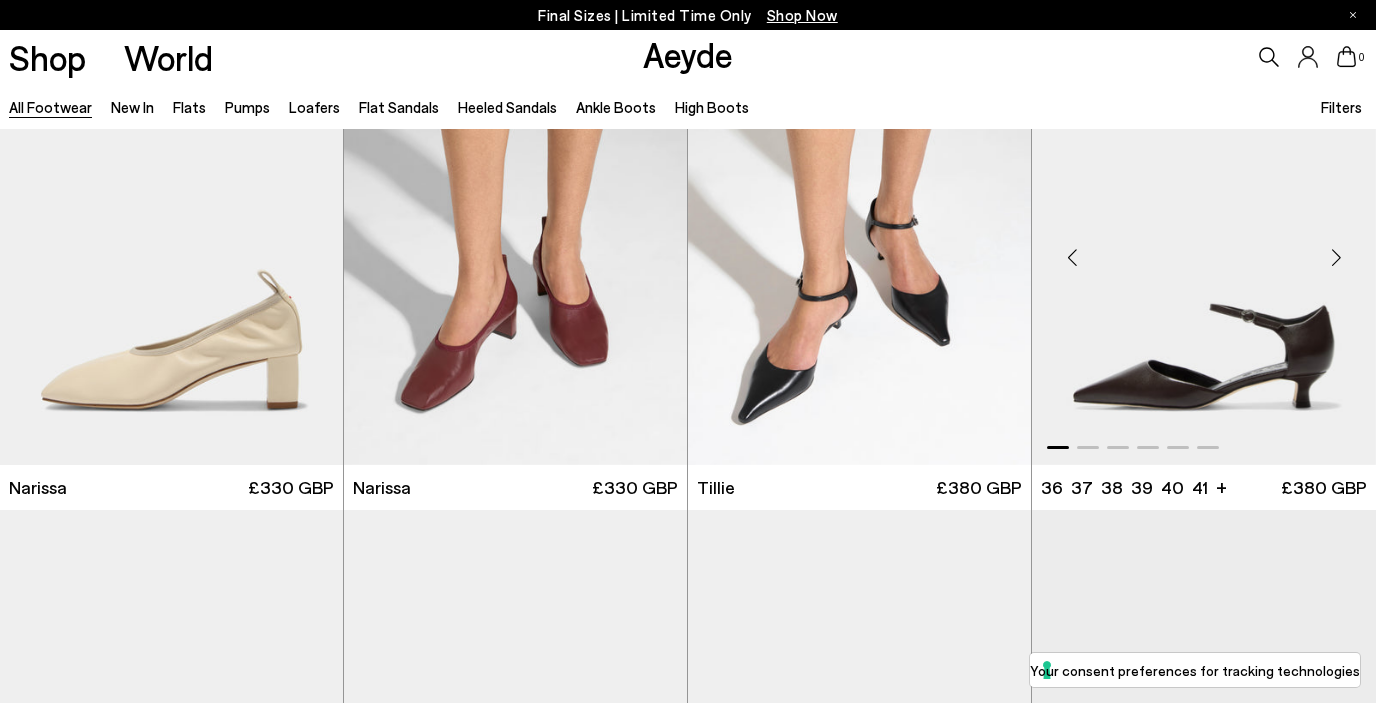 click at bounding box center [1336, 257] 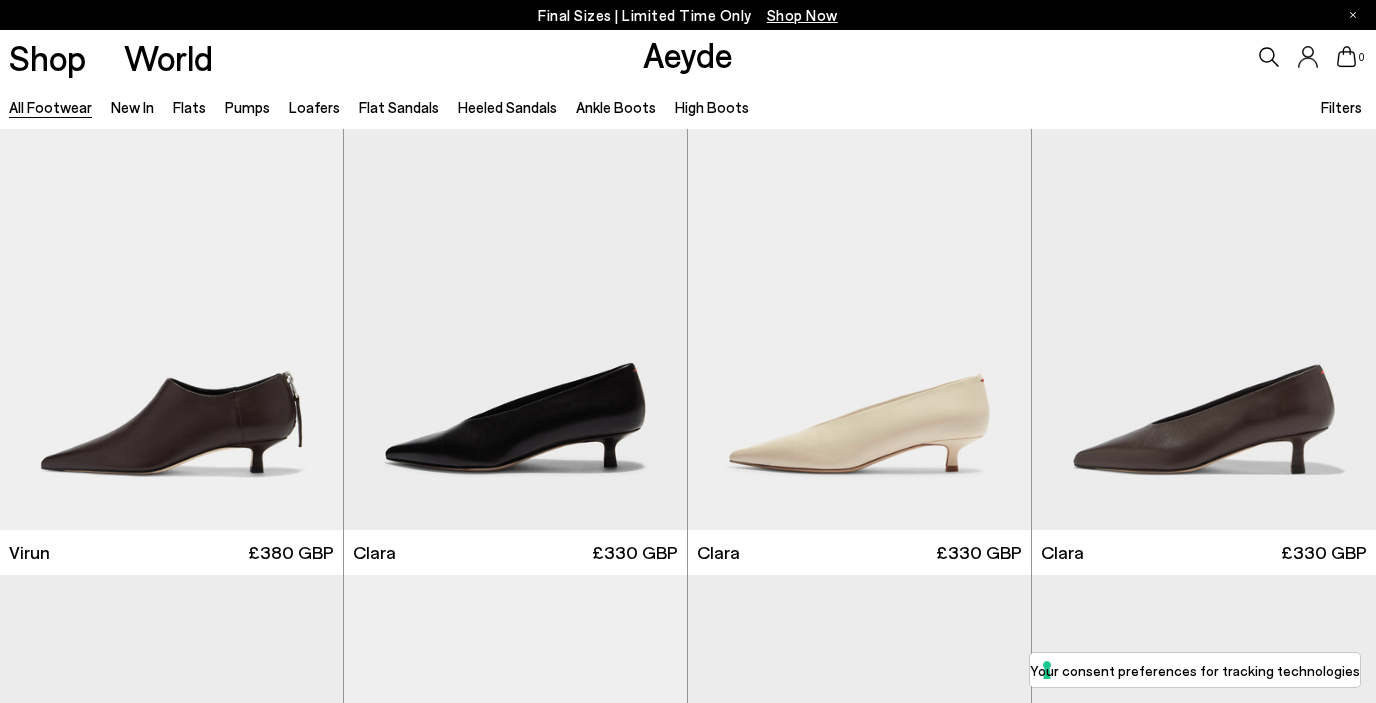 scroll, scrollTop: 3415, scrollLeft: 0, axis: vertical 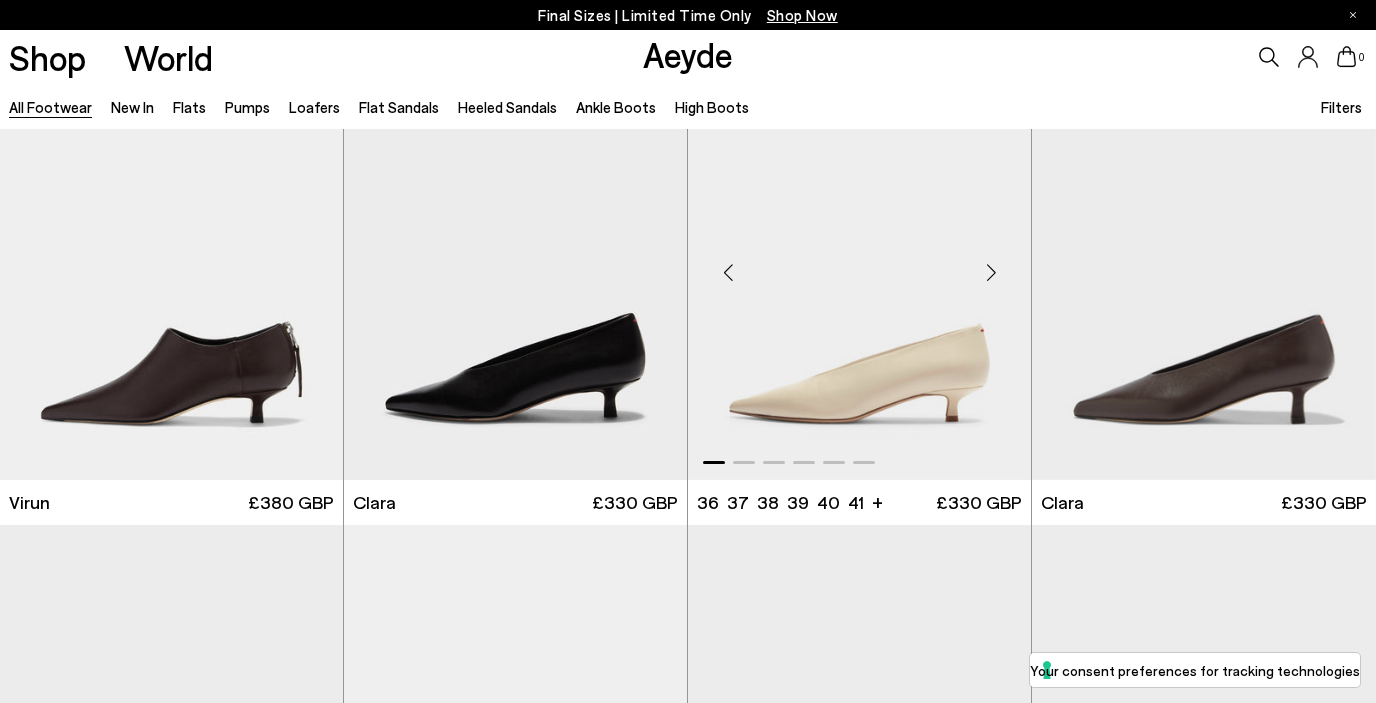 click at bounding box center [991, 272] 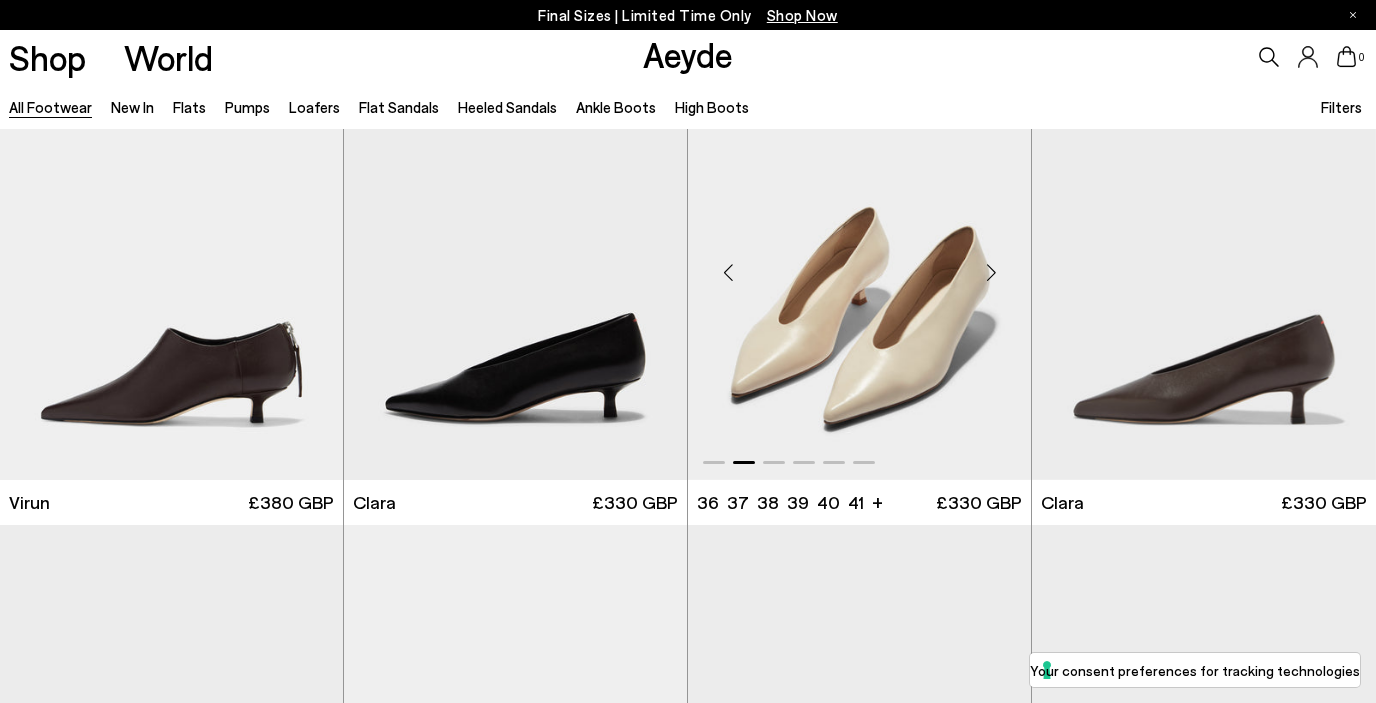 click at bounding box center [991, 272] 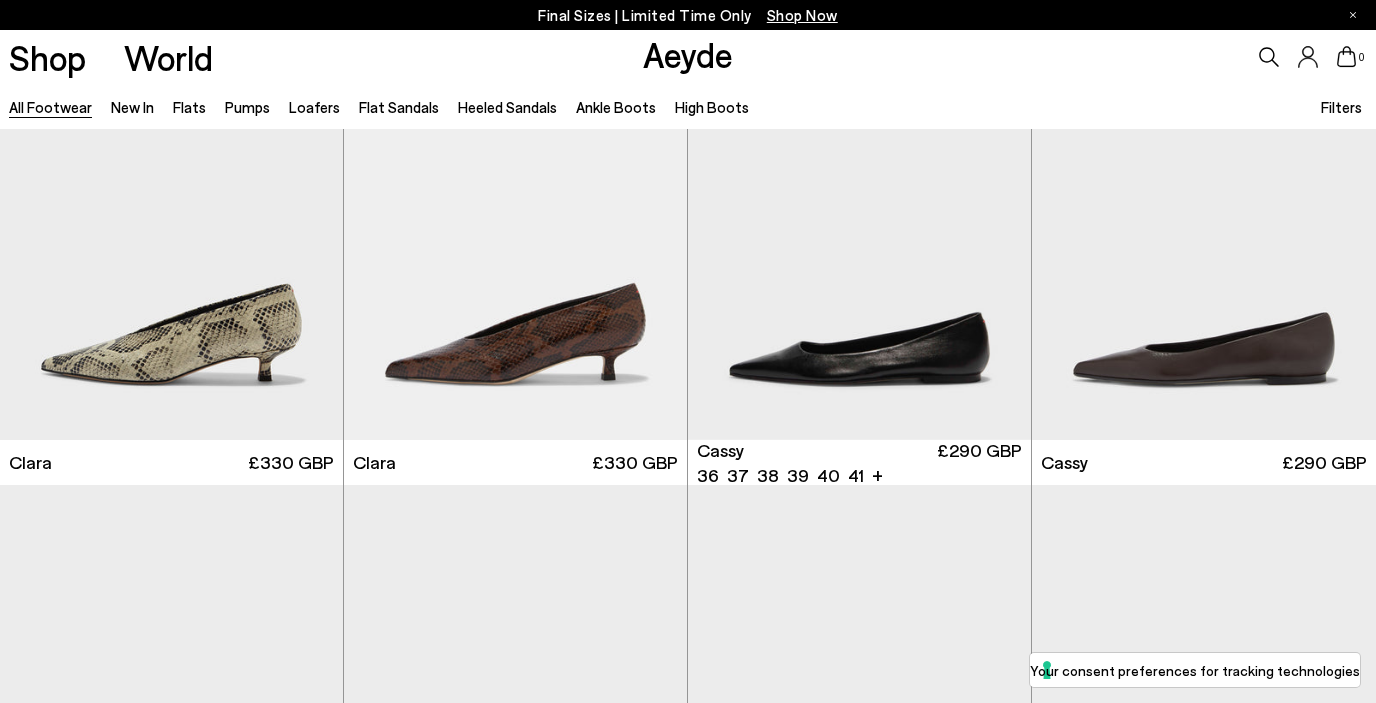 scroll, scrollTop: 3991, scrollLeft: 0, axis: vertical 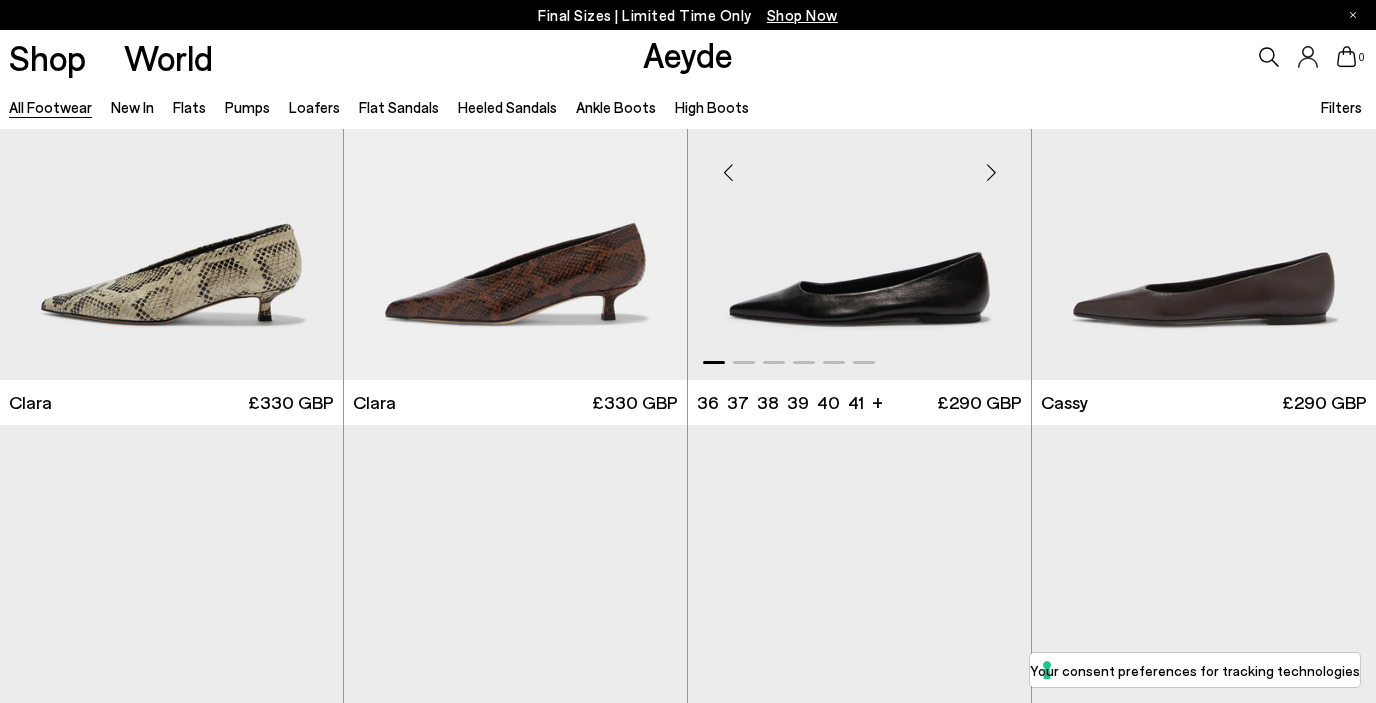 click at bounding box center [991, 173] 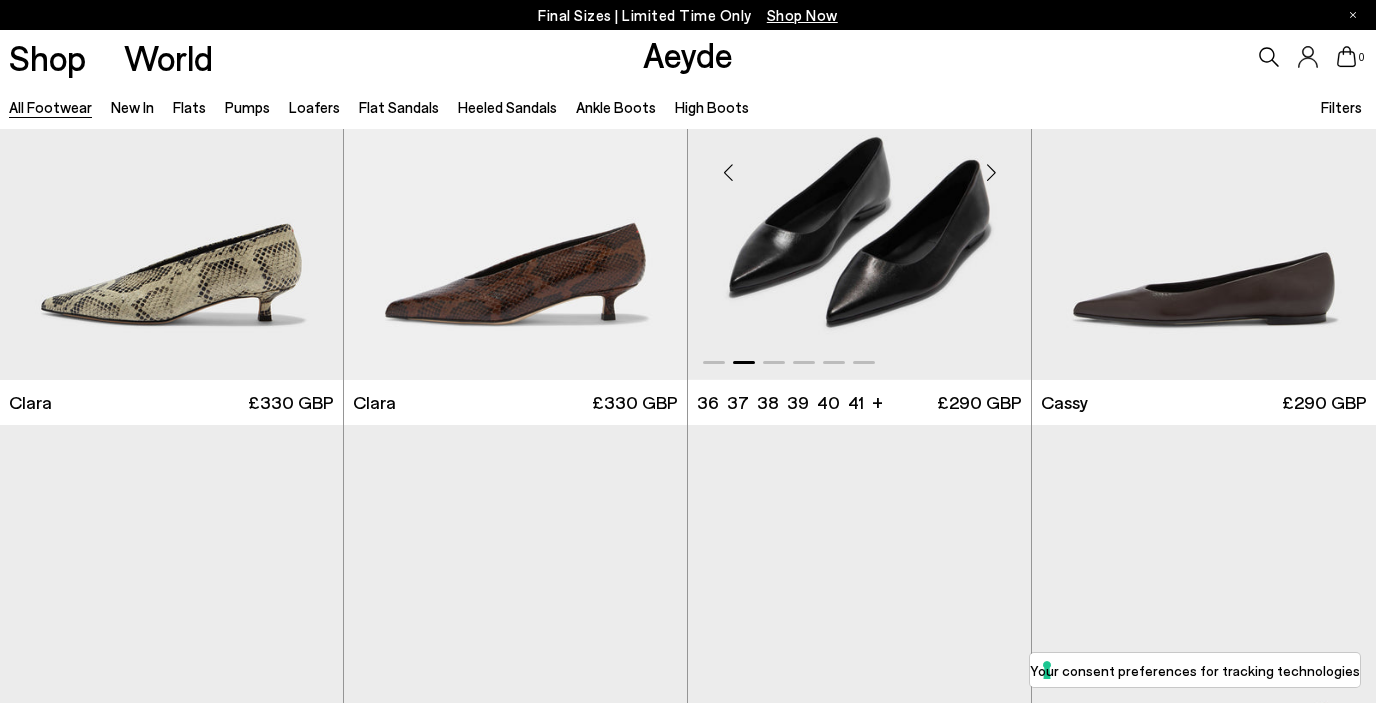 click at bounding box center (991, 173) 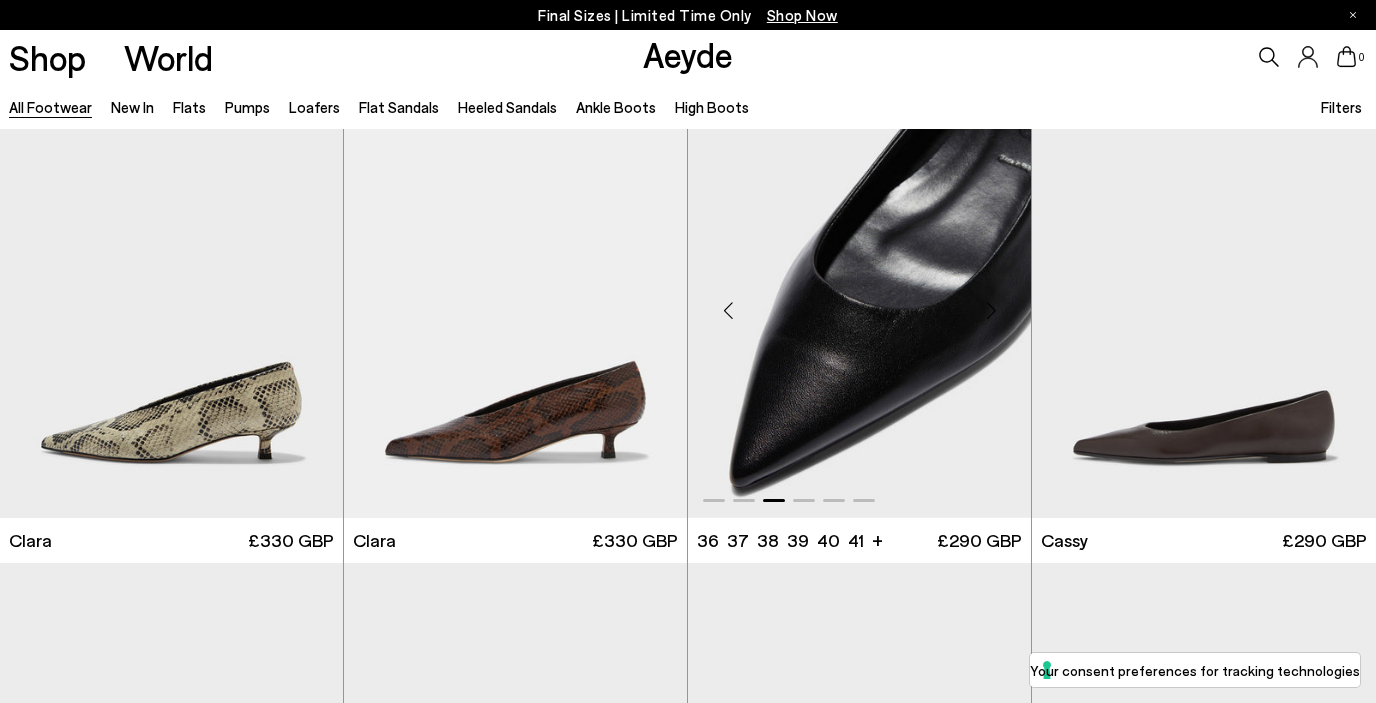scroll, scrollTop: 3838, scrollLeft: 0, axis: vertical 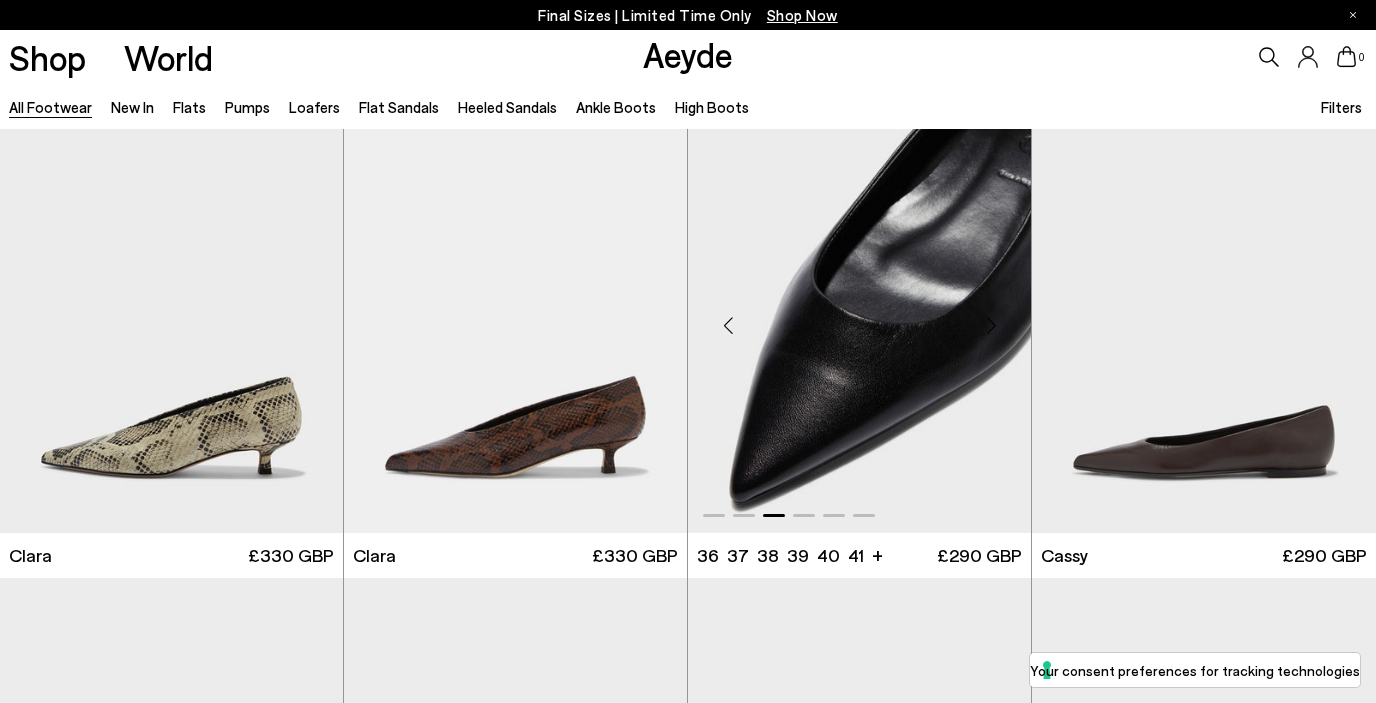 click at bounding box center [991, 326] 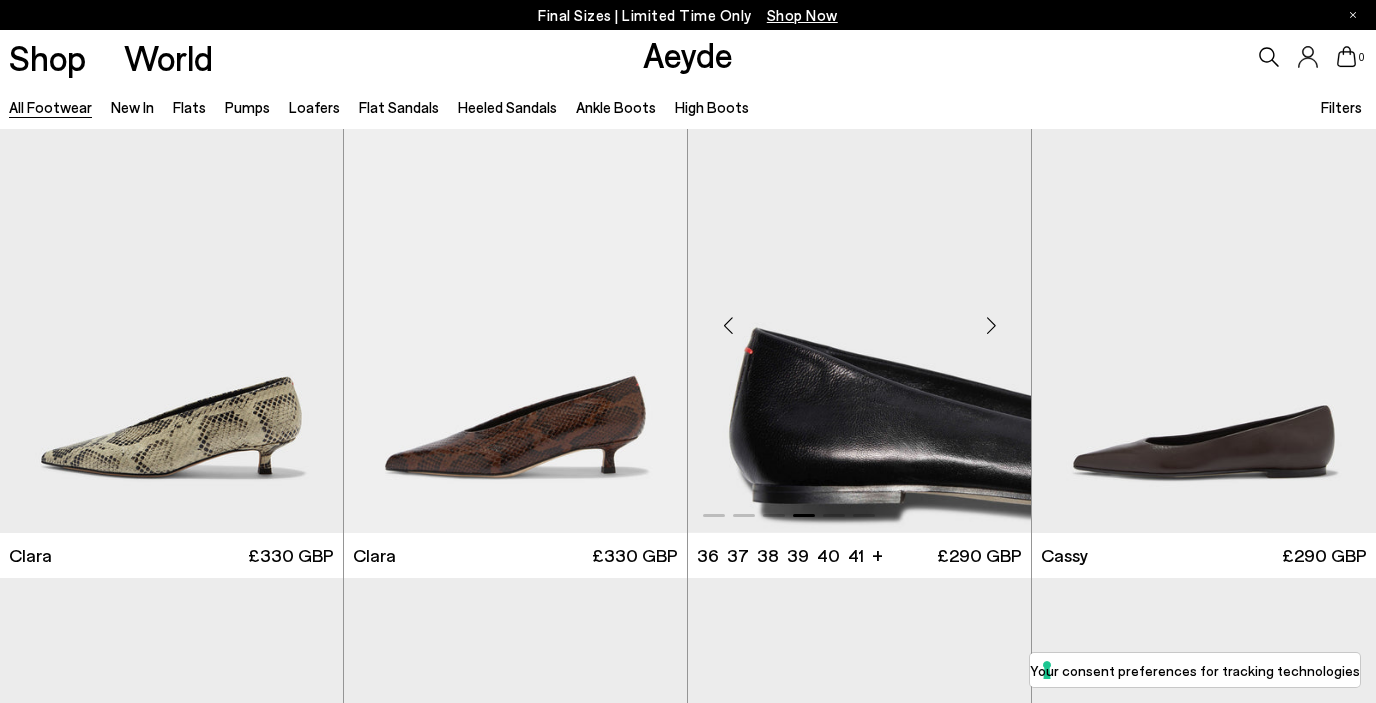click at bounding box center [991, 326] 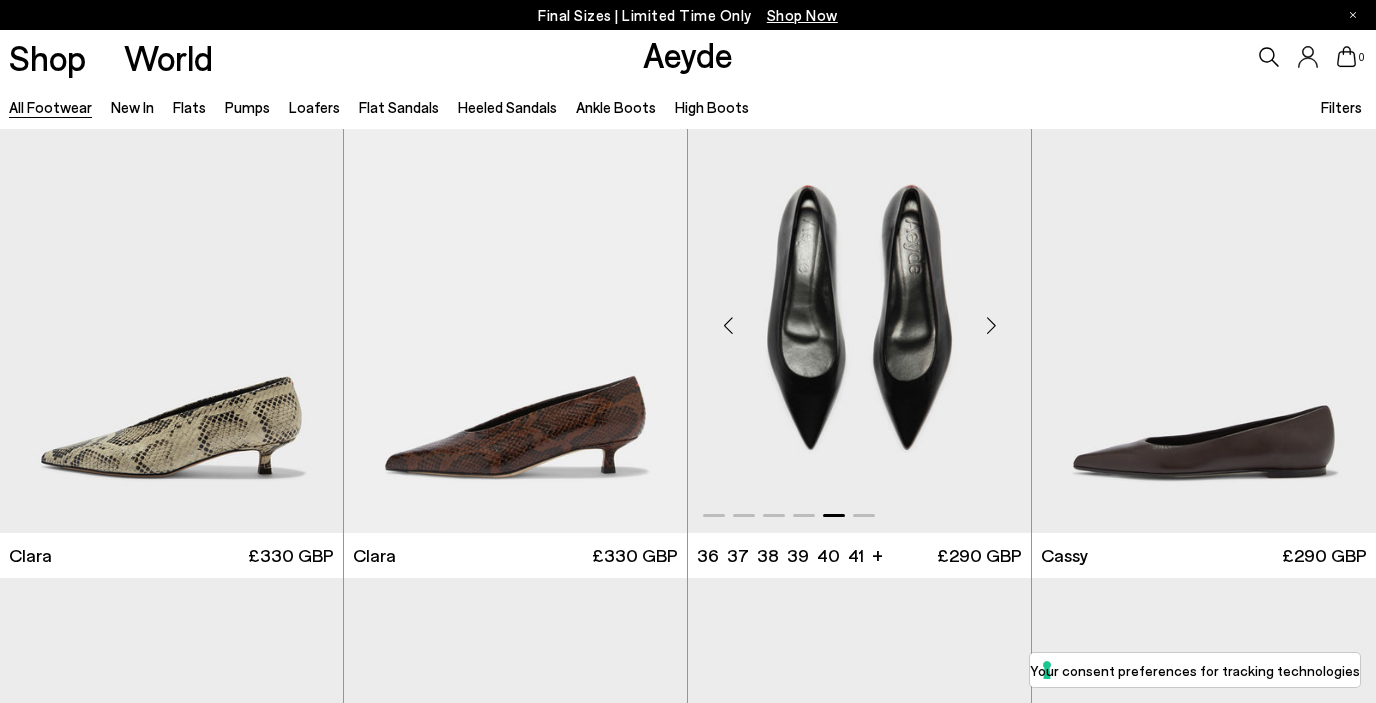 click at bounding box center (991, 326) 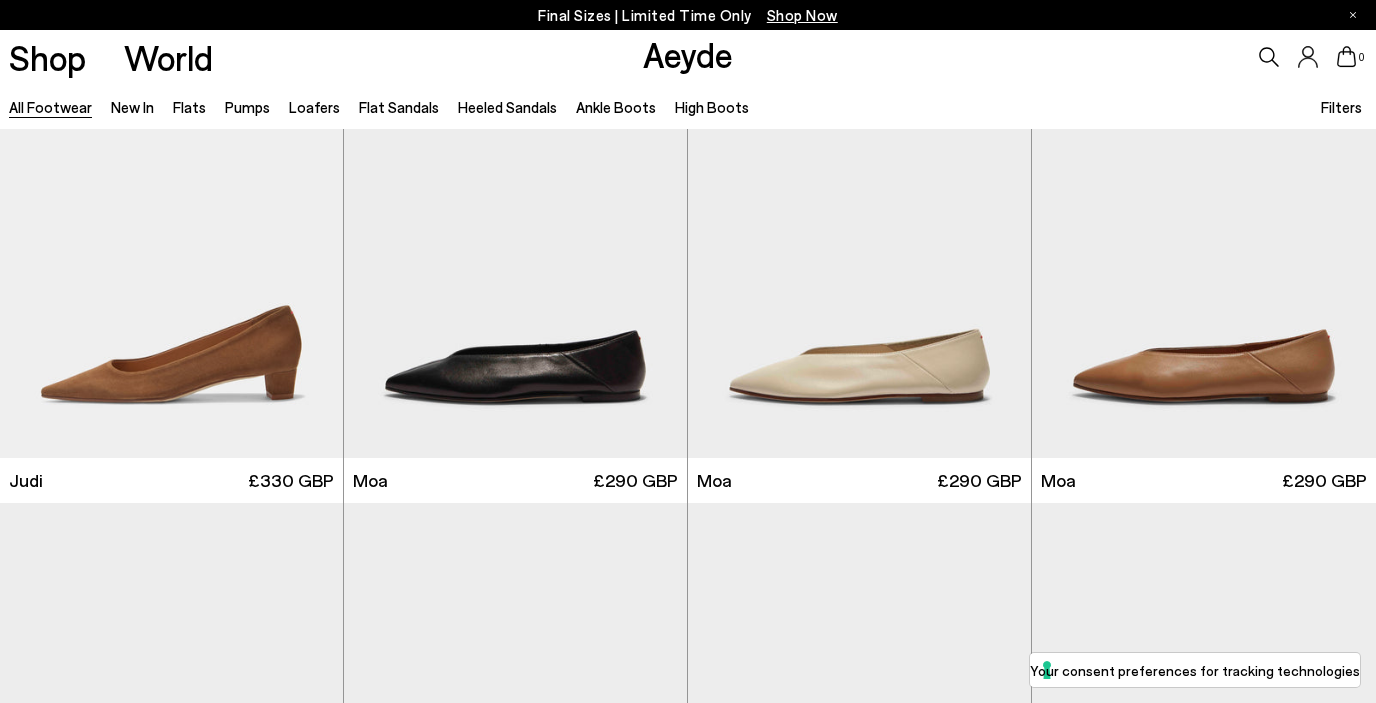 scroll, scrollTop: 4880, scrollLeft: 0, axis: vertical 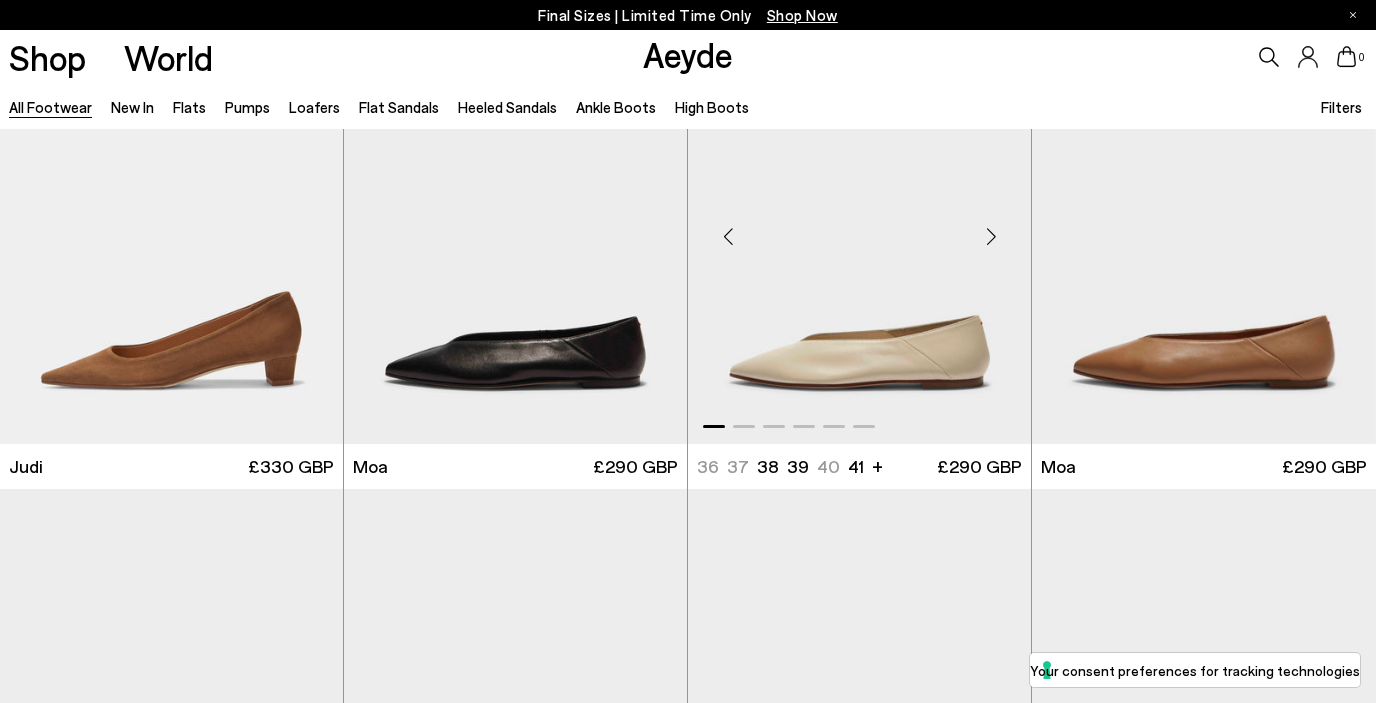click at bounding box center [991, 236] 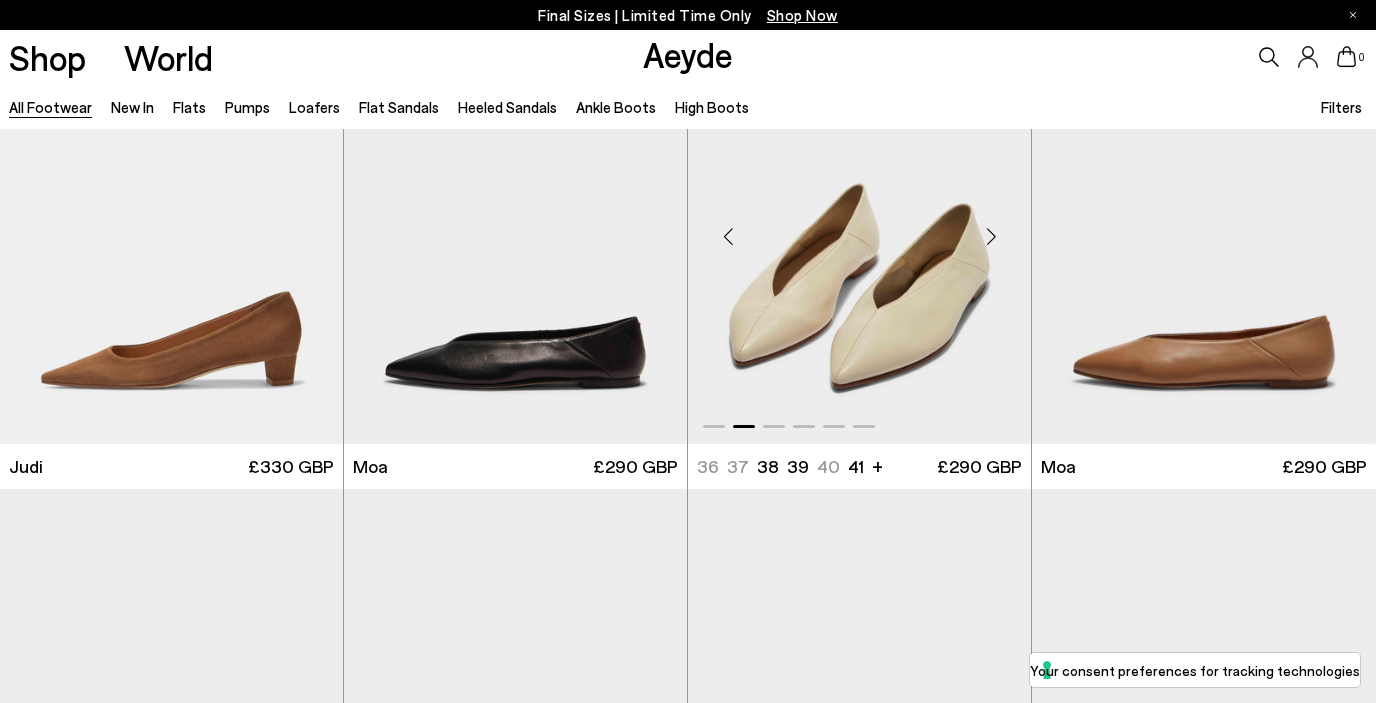 click at bounding box center (991, 236) 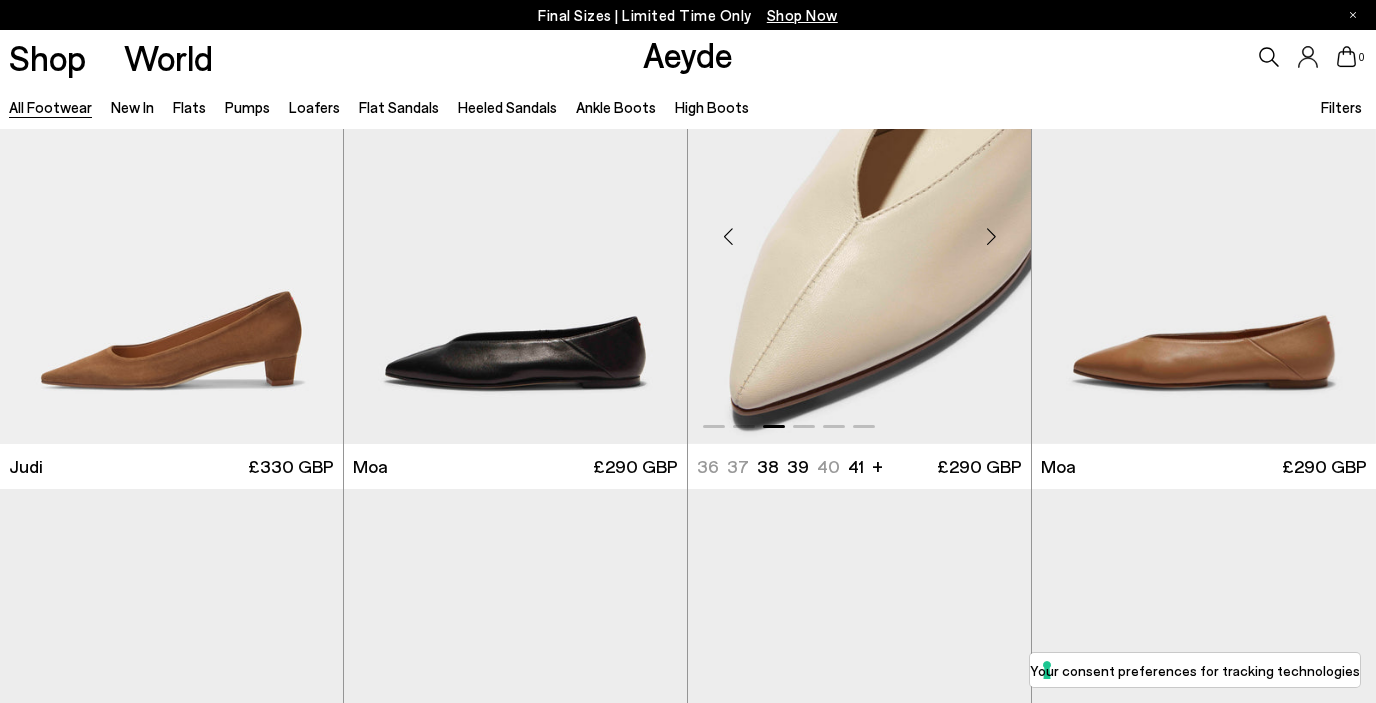 click at bounding box center (991, 236) 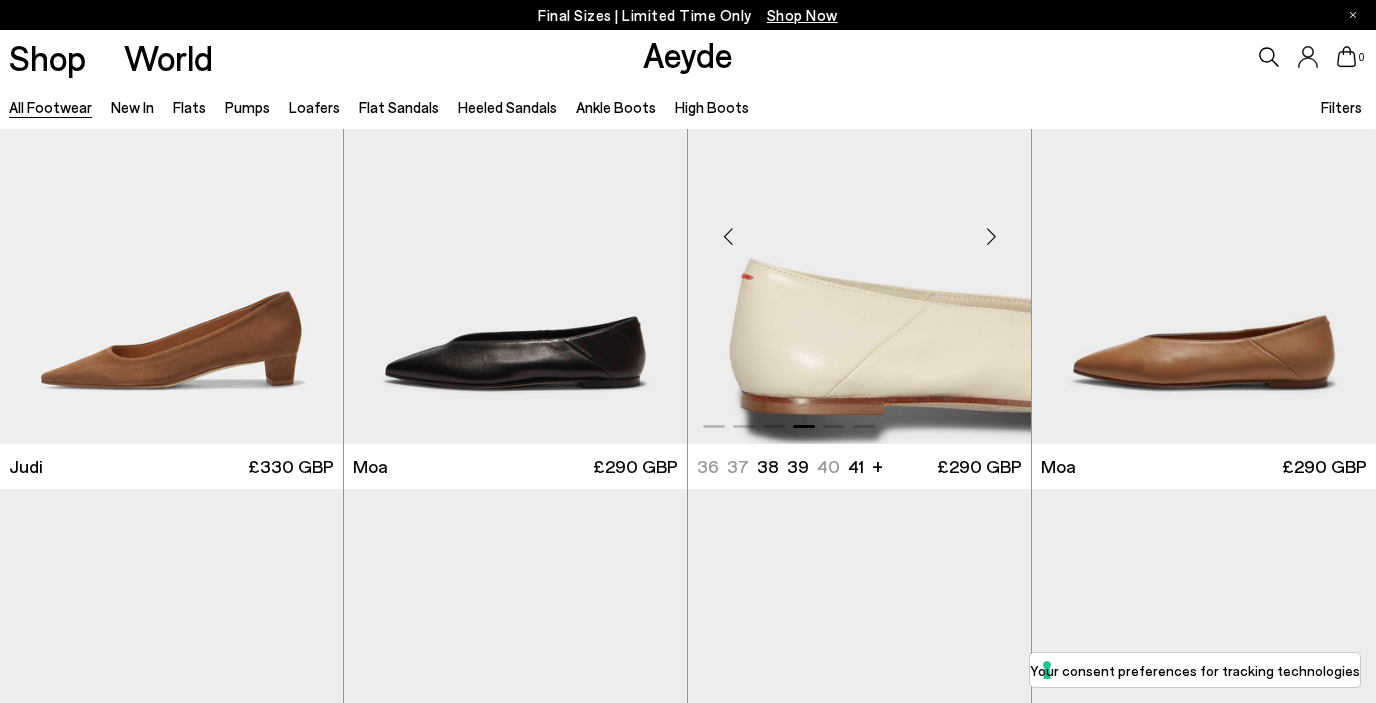 click at bounding box center [991, 236] 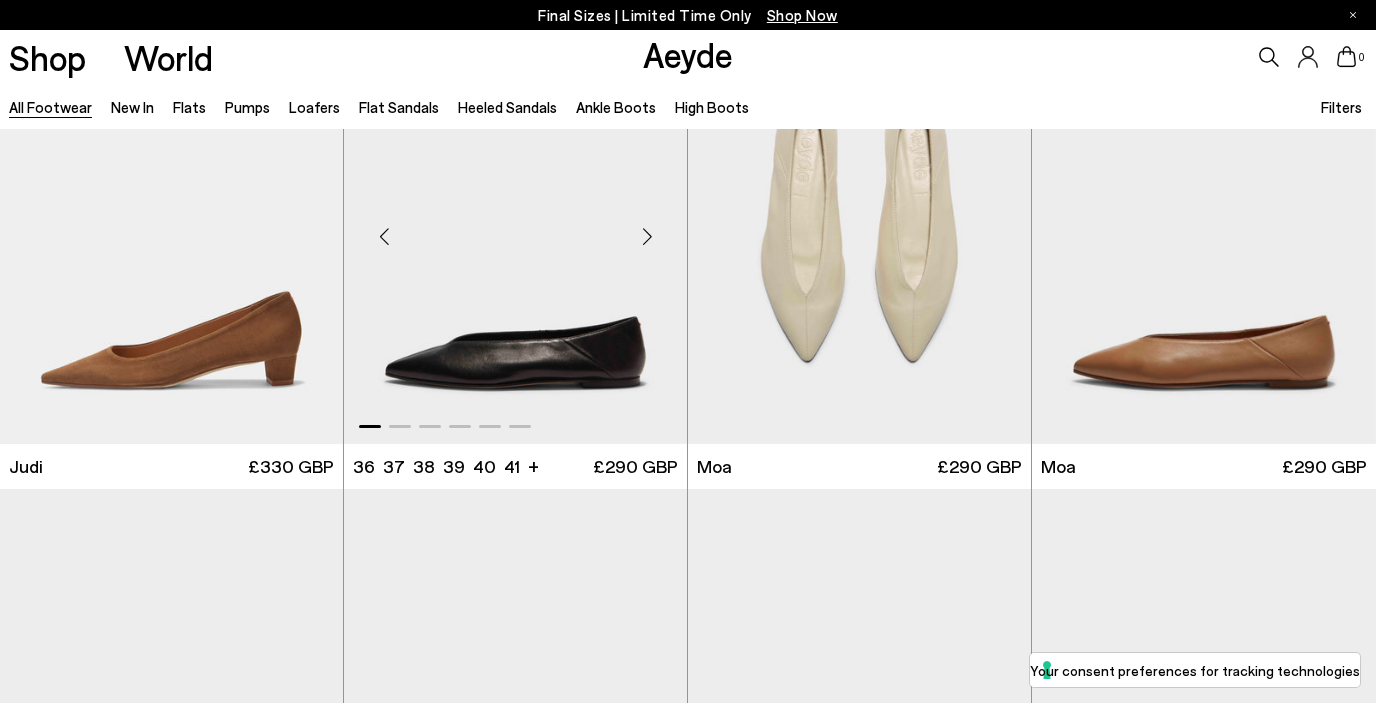 click at bounding box center [647, 236] 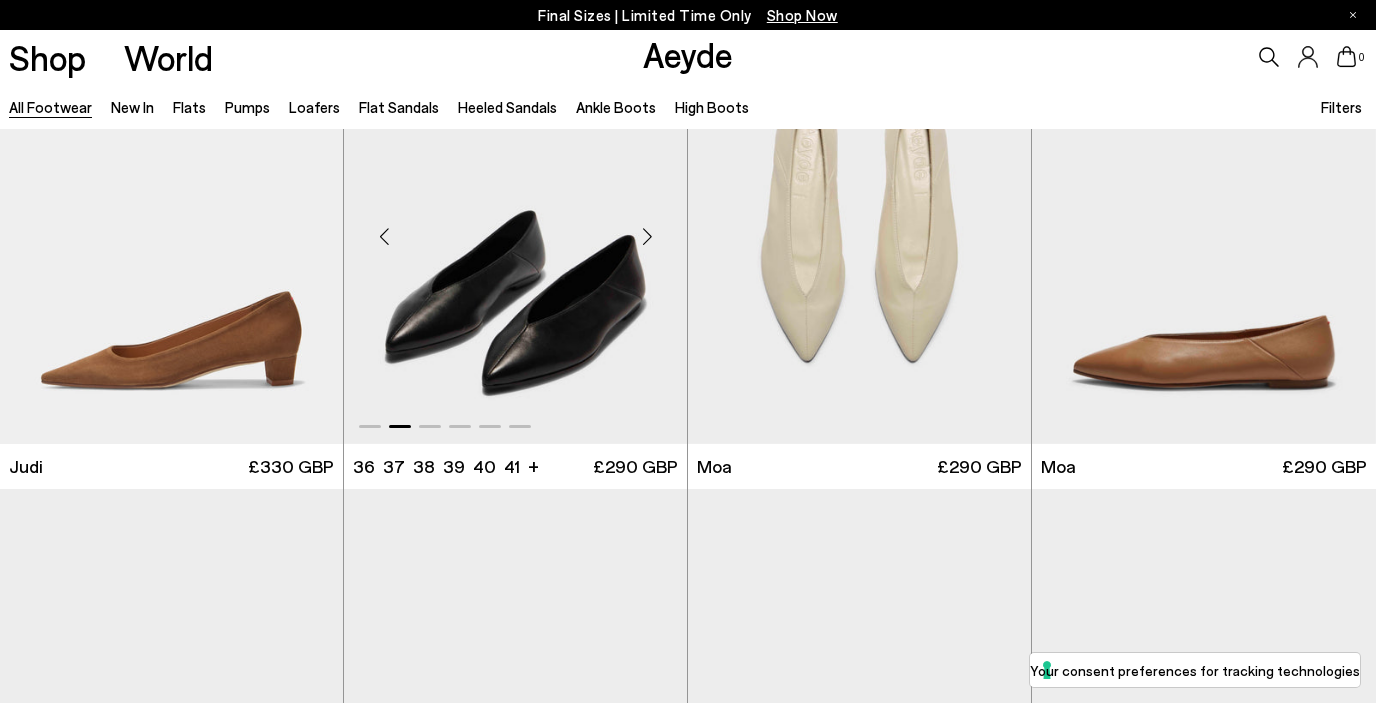 click at bounding box center (647, 236) 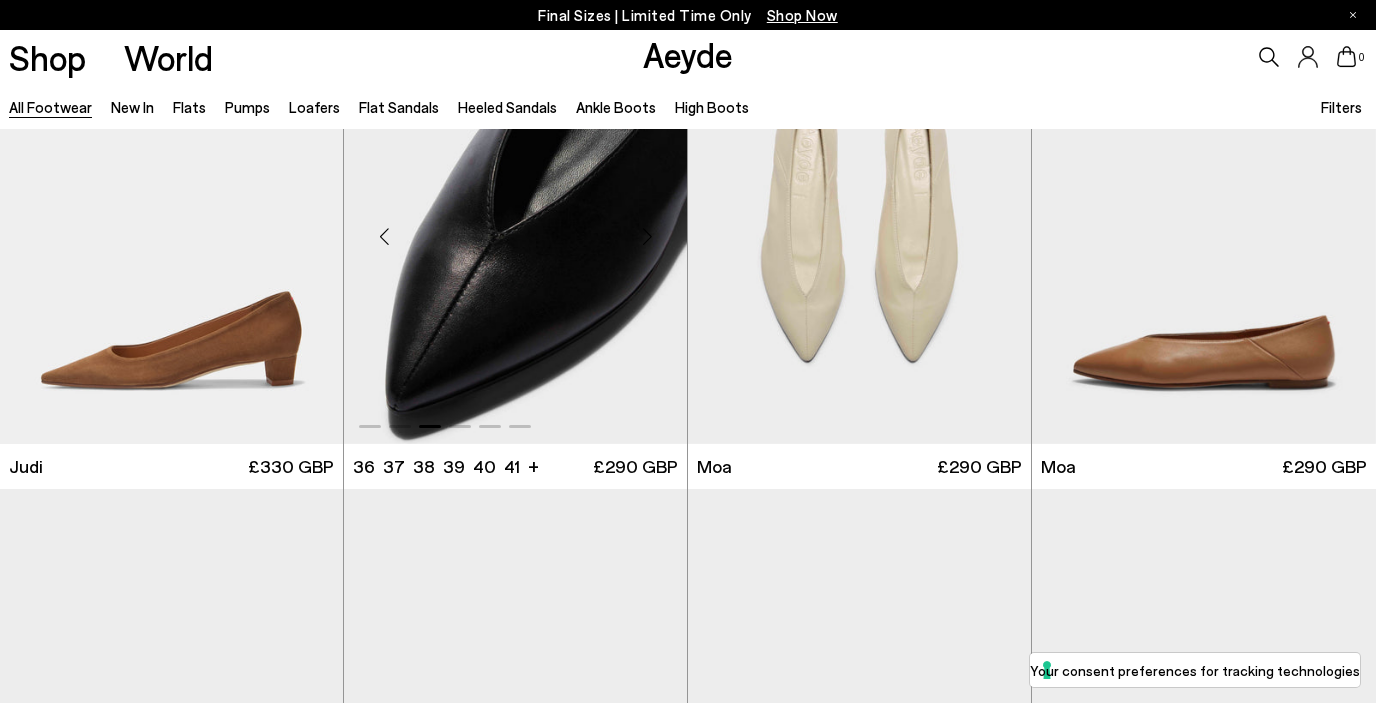 click at bounding box center [647, 236] 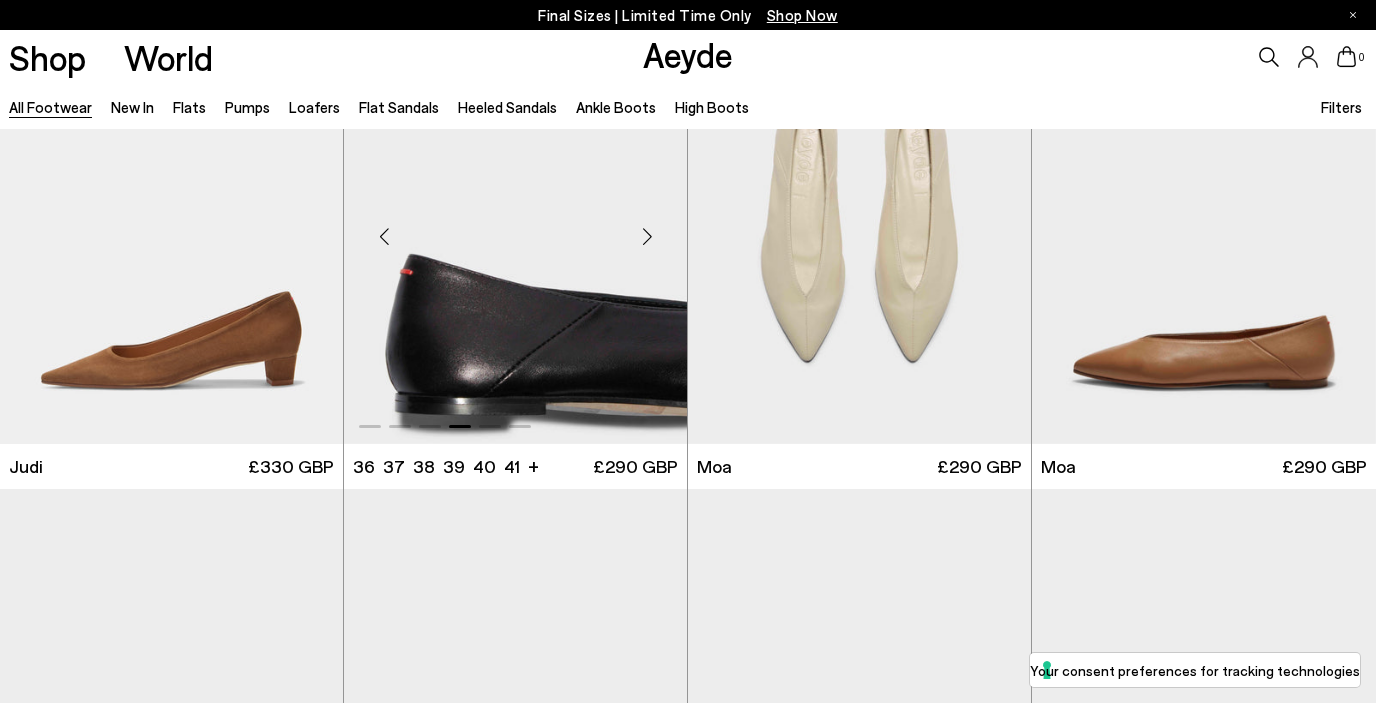 click at bounding box center [647, 236] 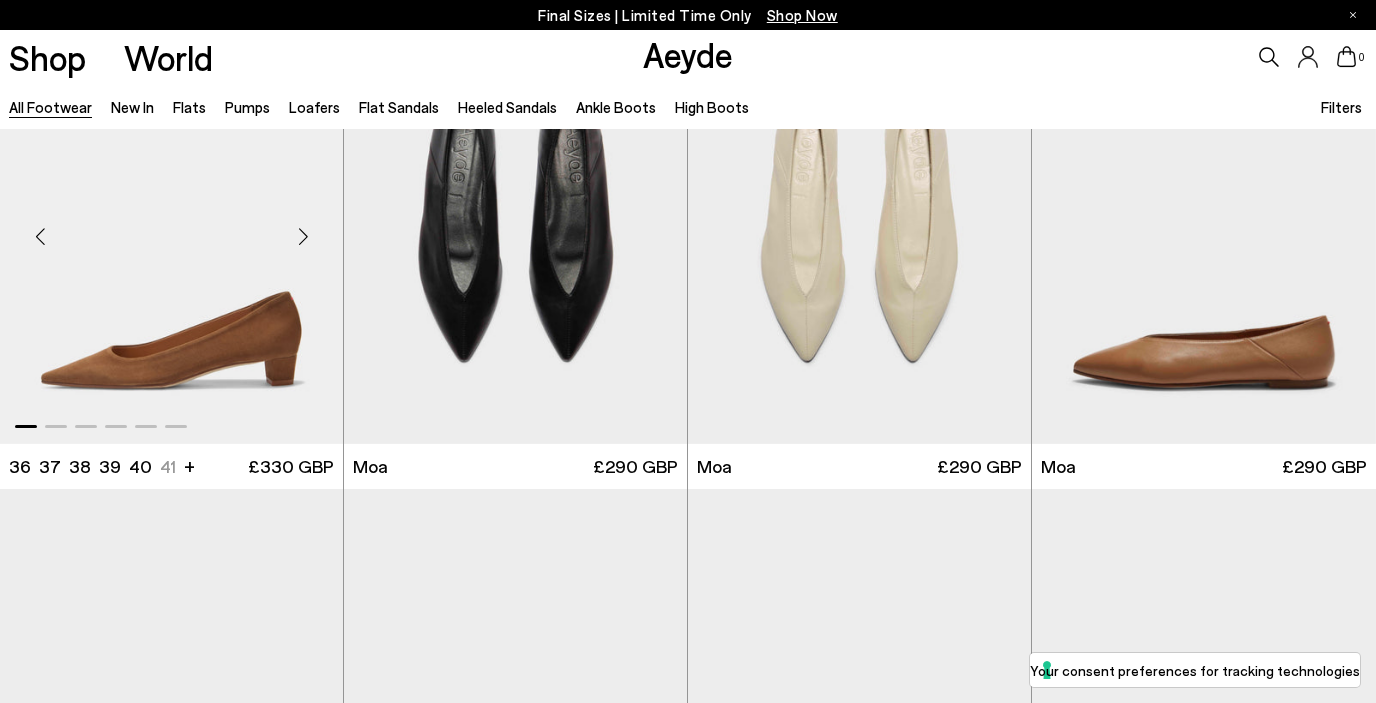 click at bounding box center [303, 236] 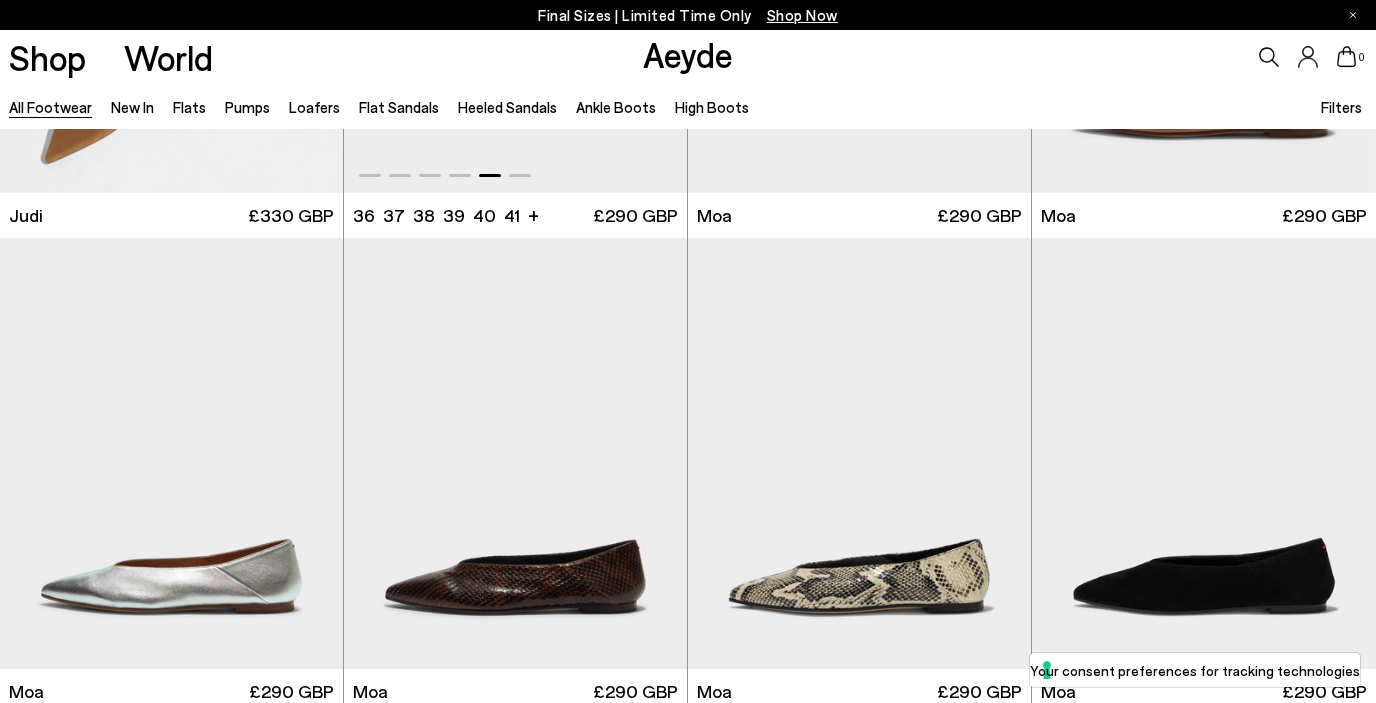 scroll, scrollTop: 5204, scrollLeft: 0, axis: vertical 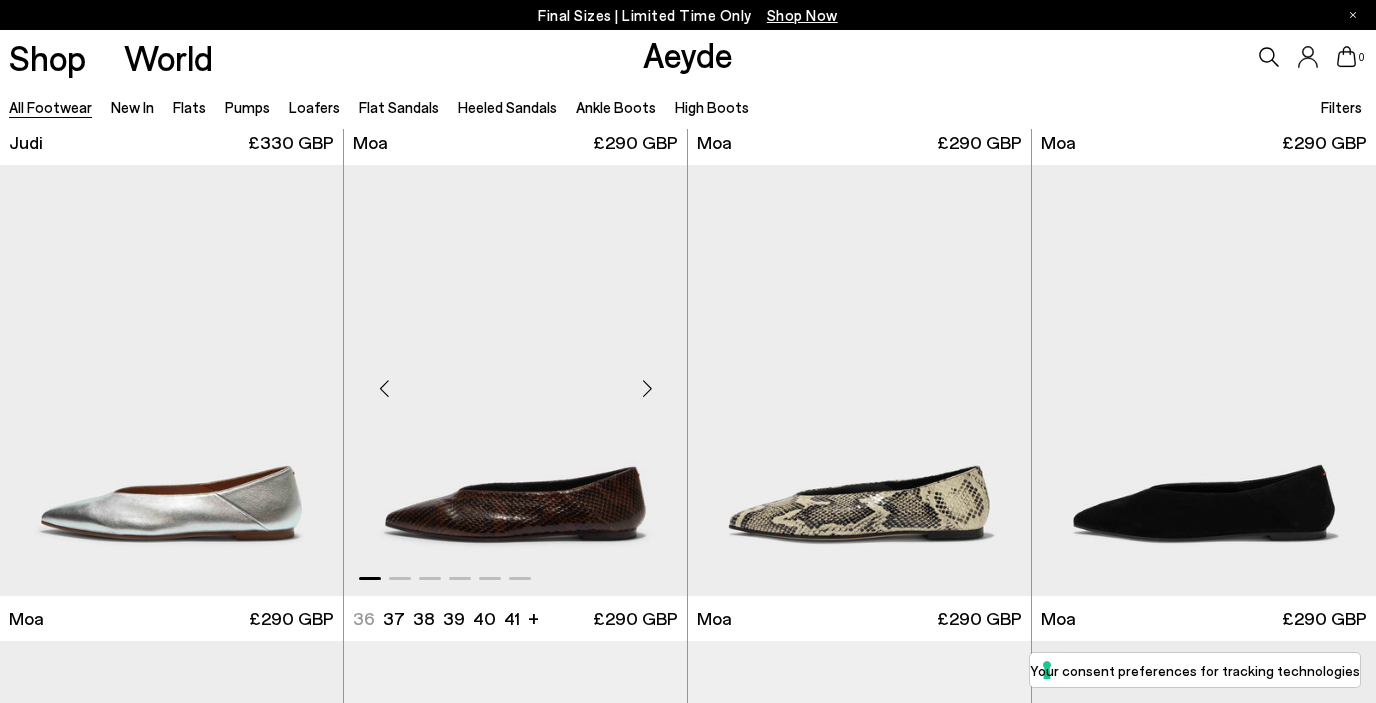 click at bounding box center [647, 389] 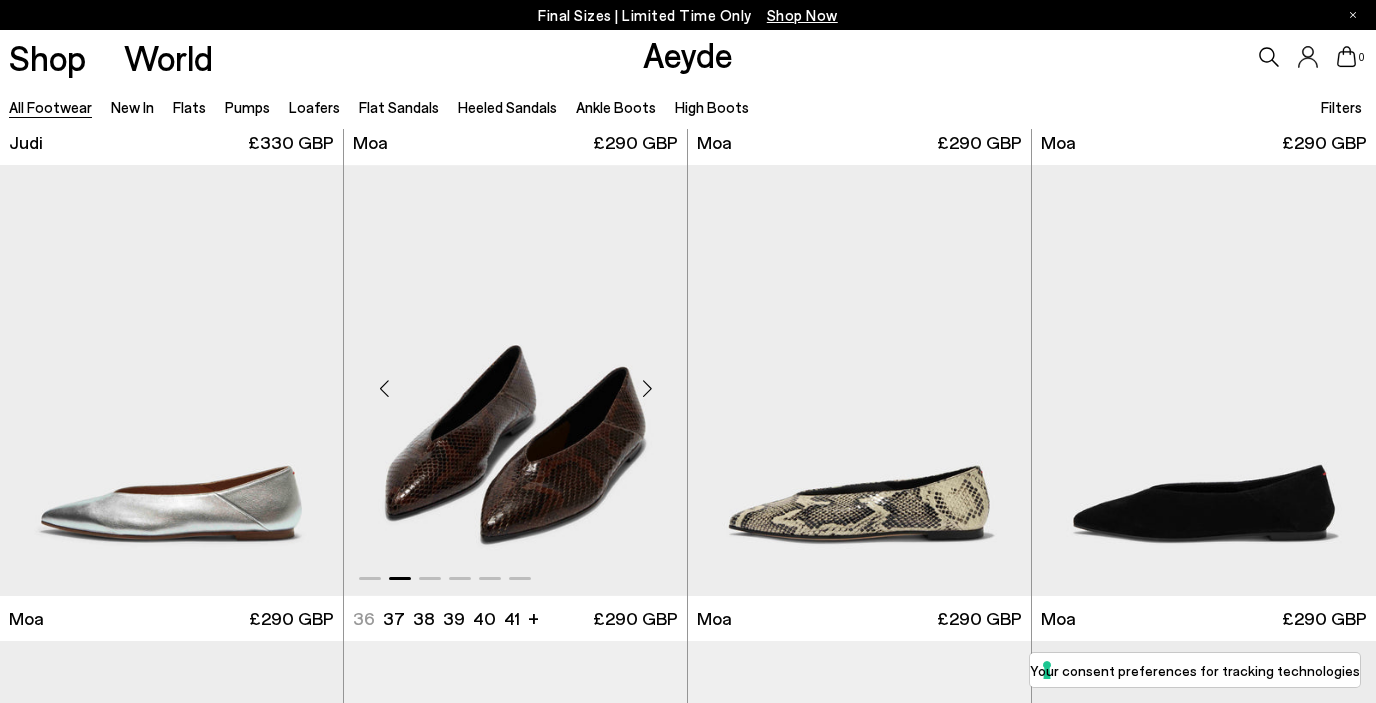 click at bounding box center (647, 389) 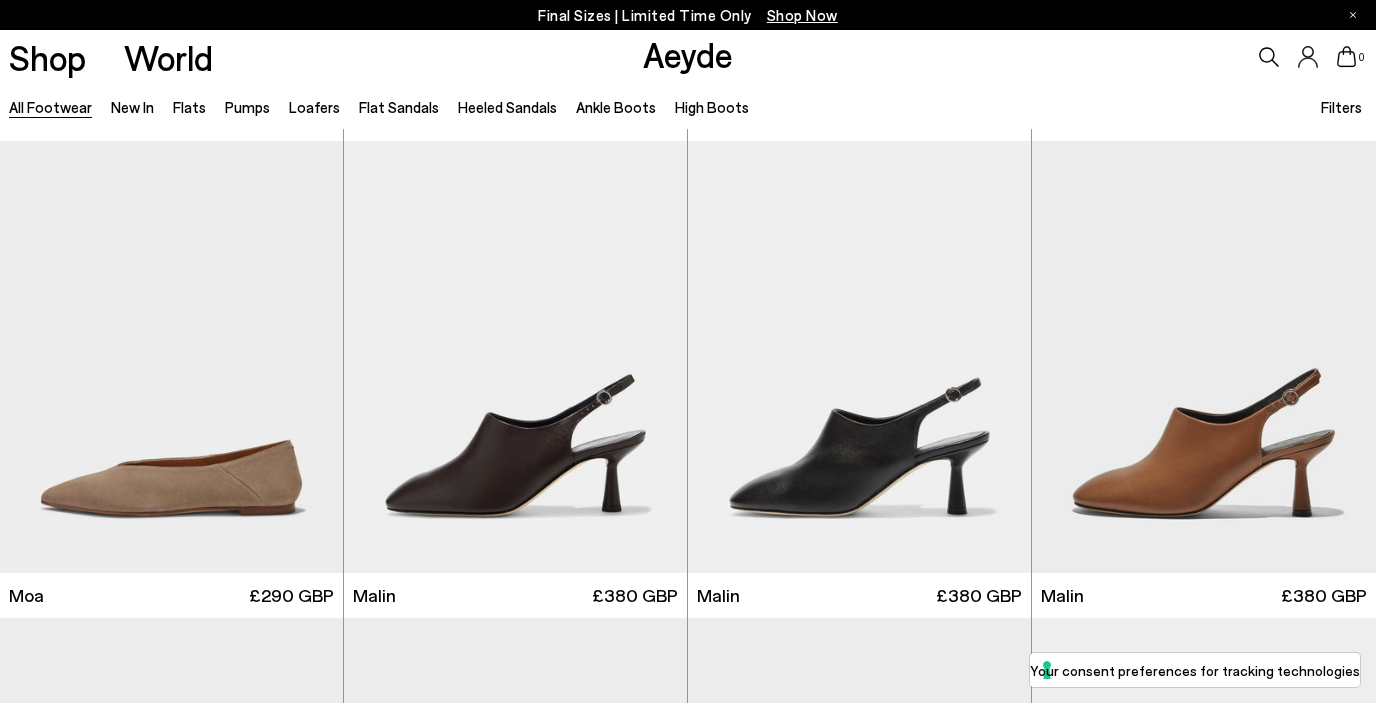 scroll, scrollTop: 5750, scrollLeft: 0, axis: vertical 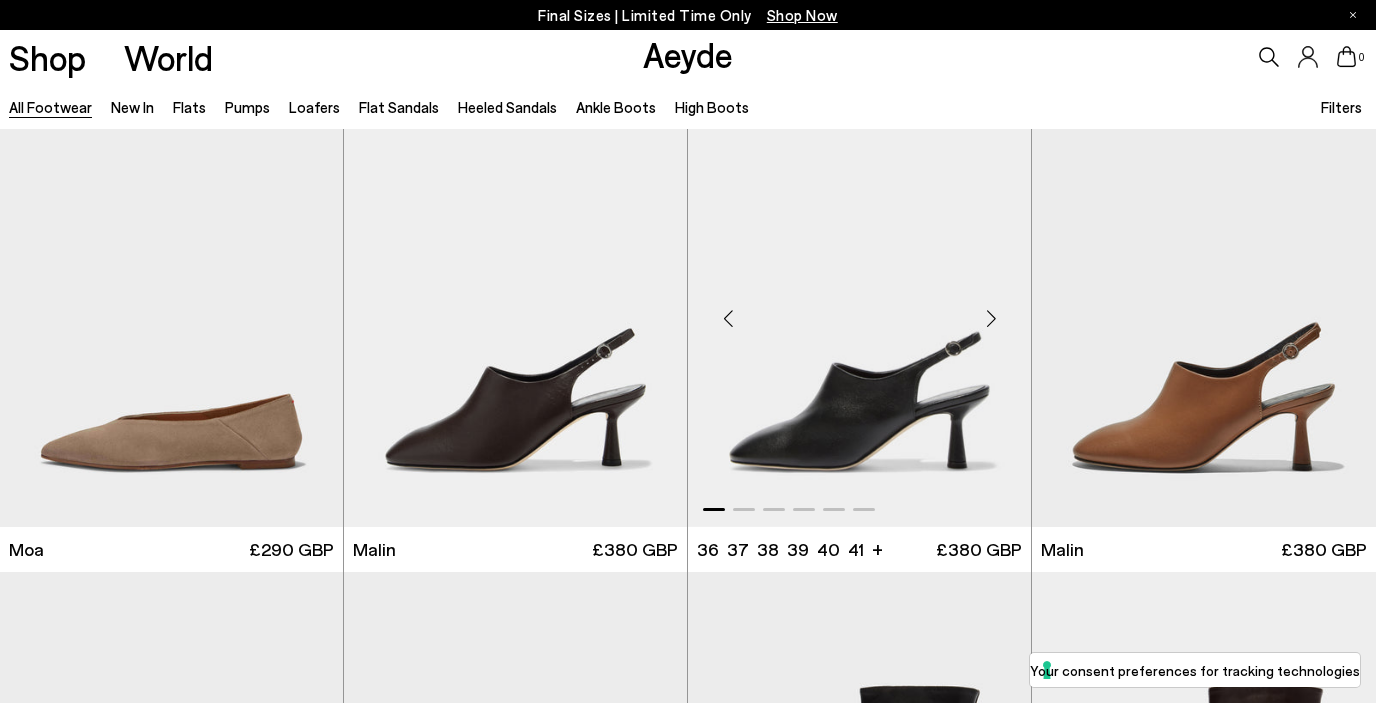 click at bounding box center (991, 319) 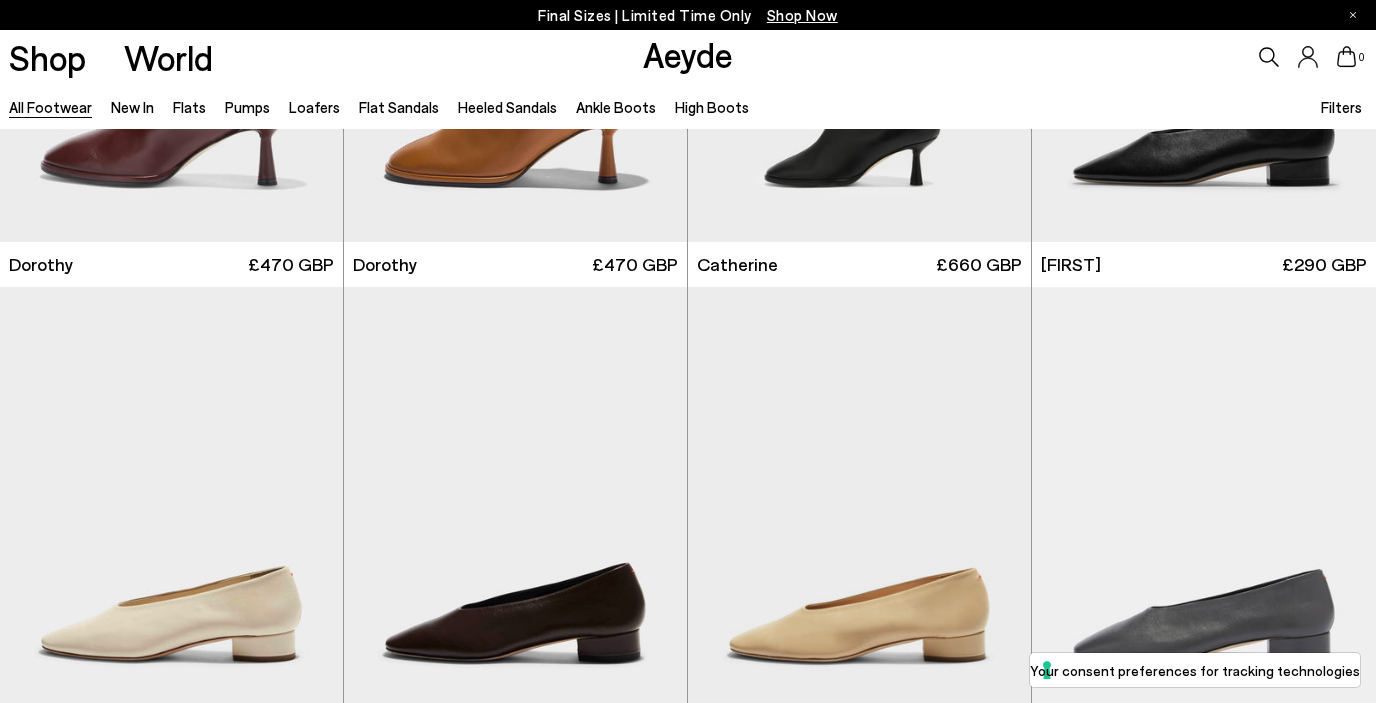 scroll, scrollTop: 7158, scrollLeft: 0, axis: vertical 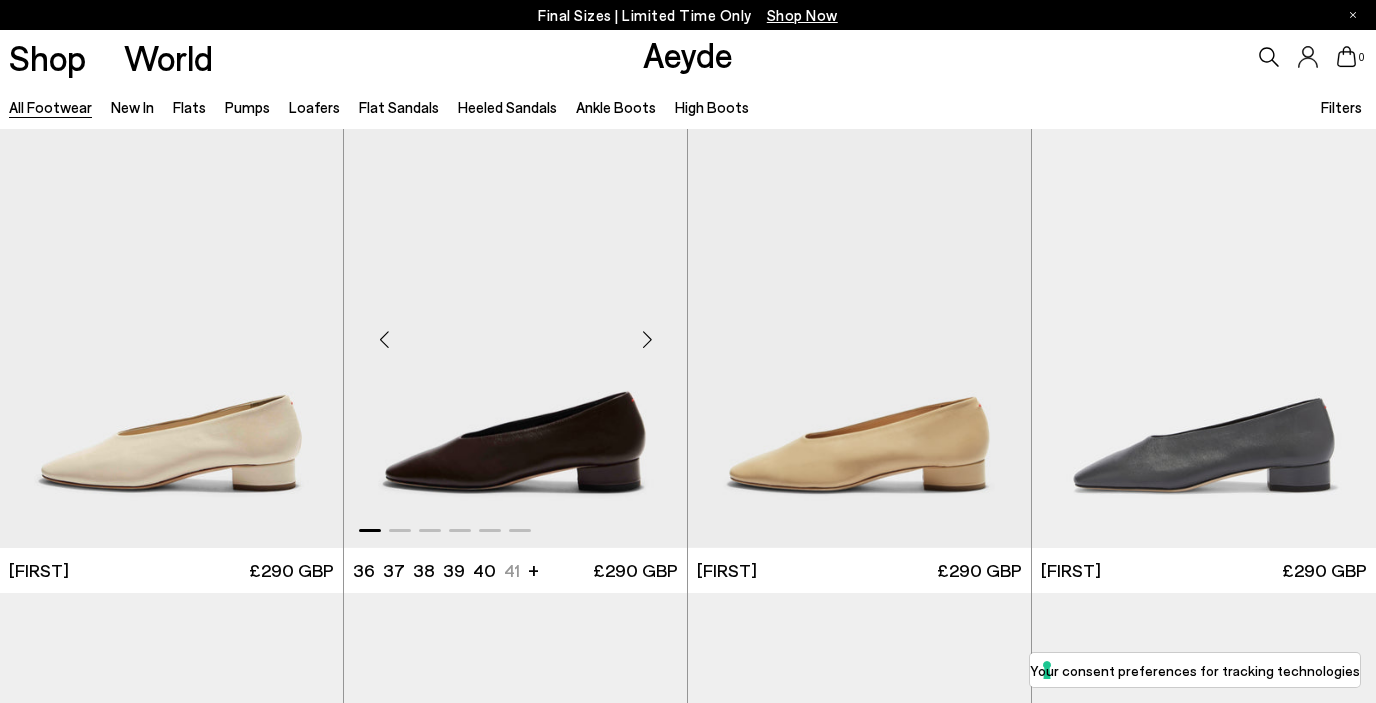 click at bounding box center (647, 340) 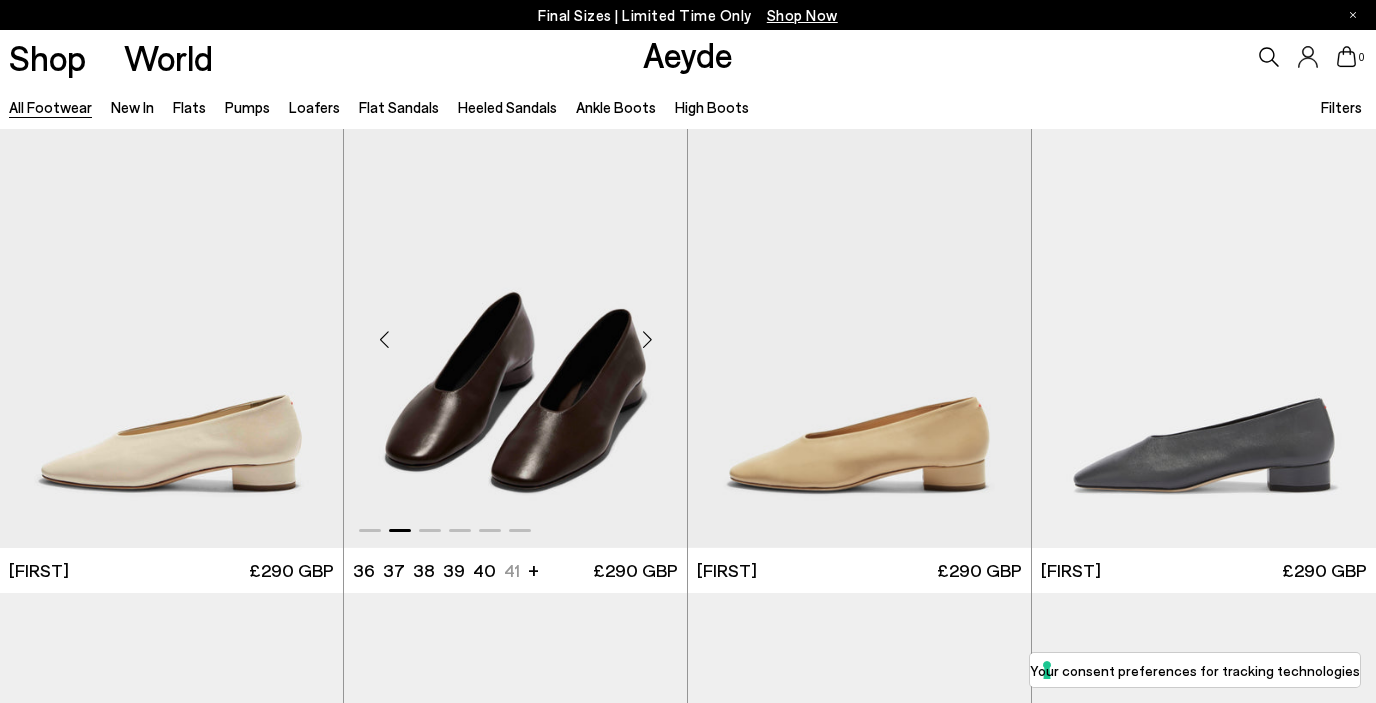 click at bounding box center (647, 340) 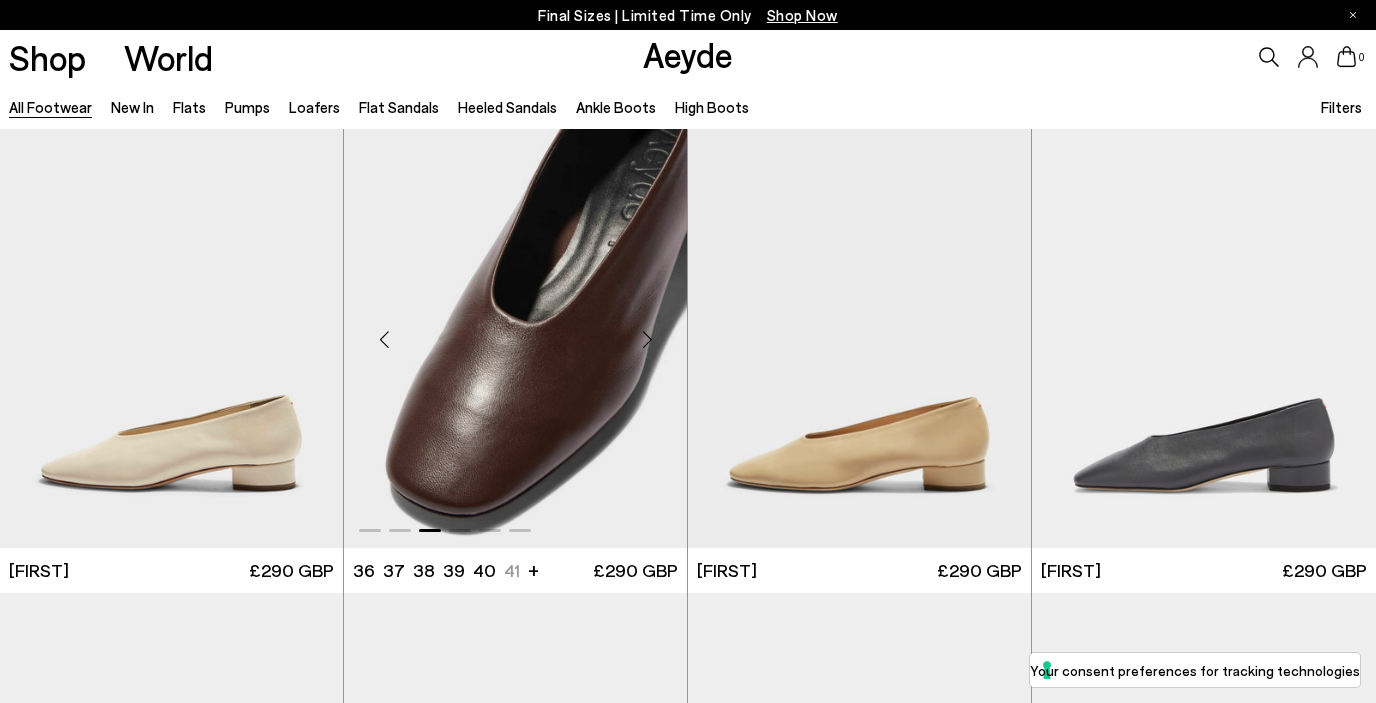 click at bounding box center (647, 340) 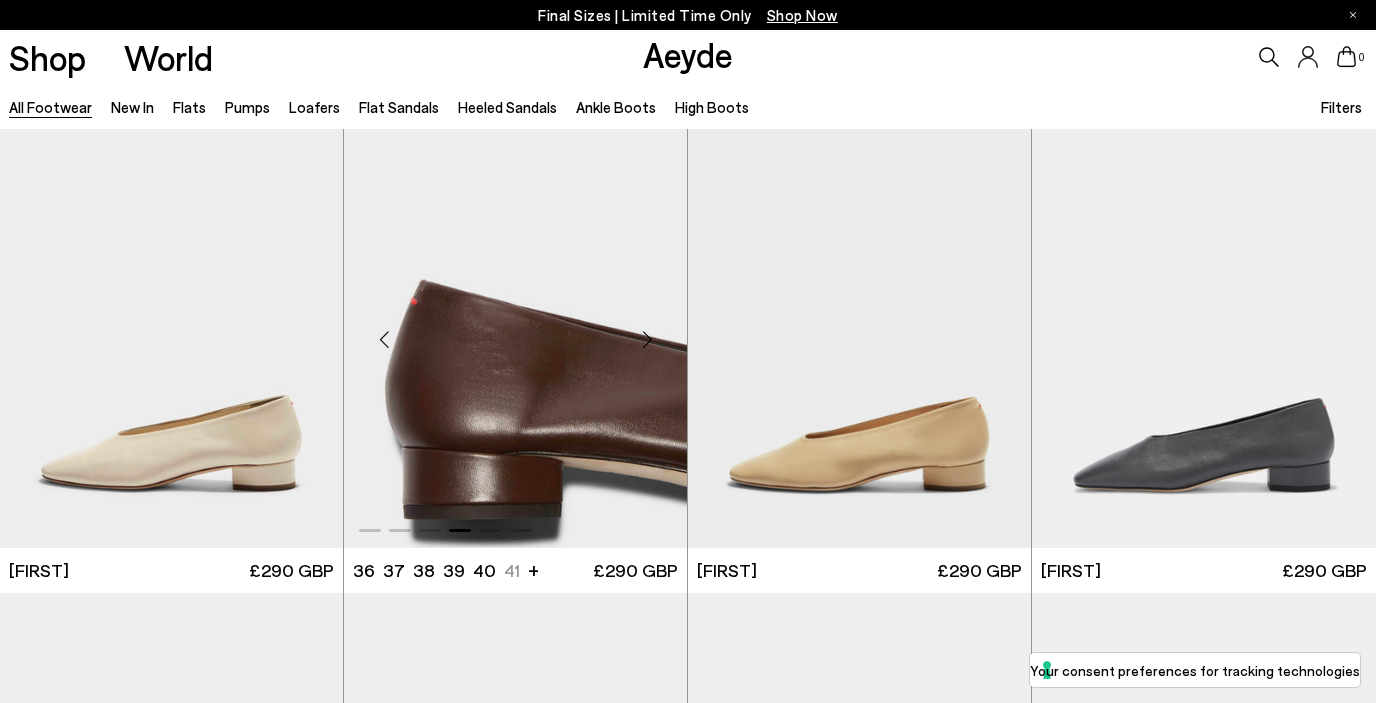 click at bounding box center (647, 340) 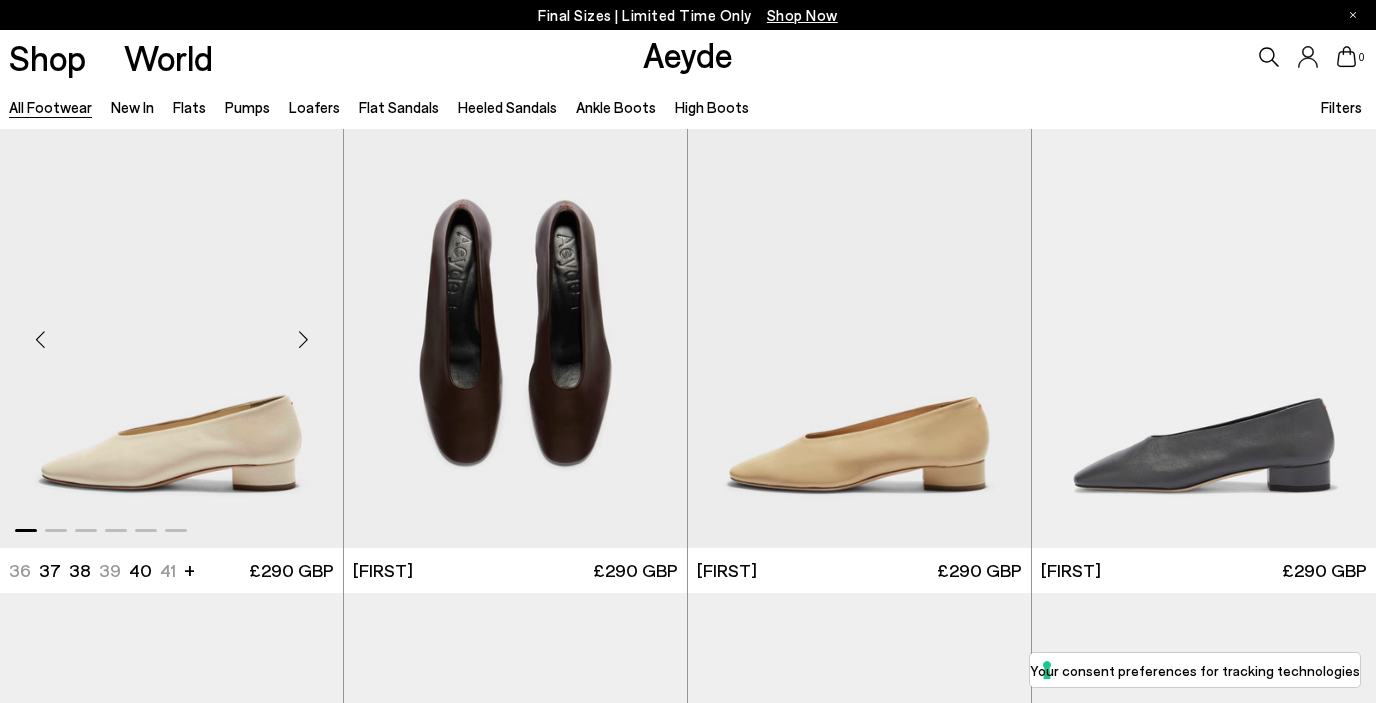 click at bounding box center [303, 340] 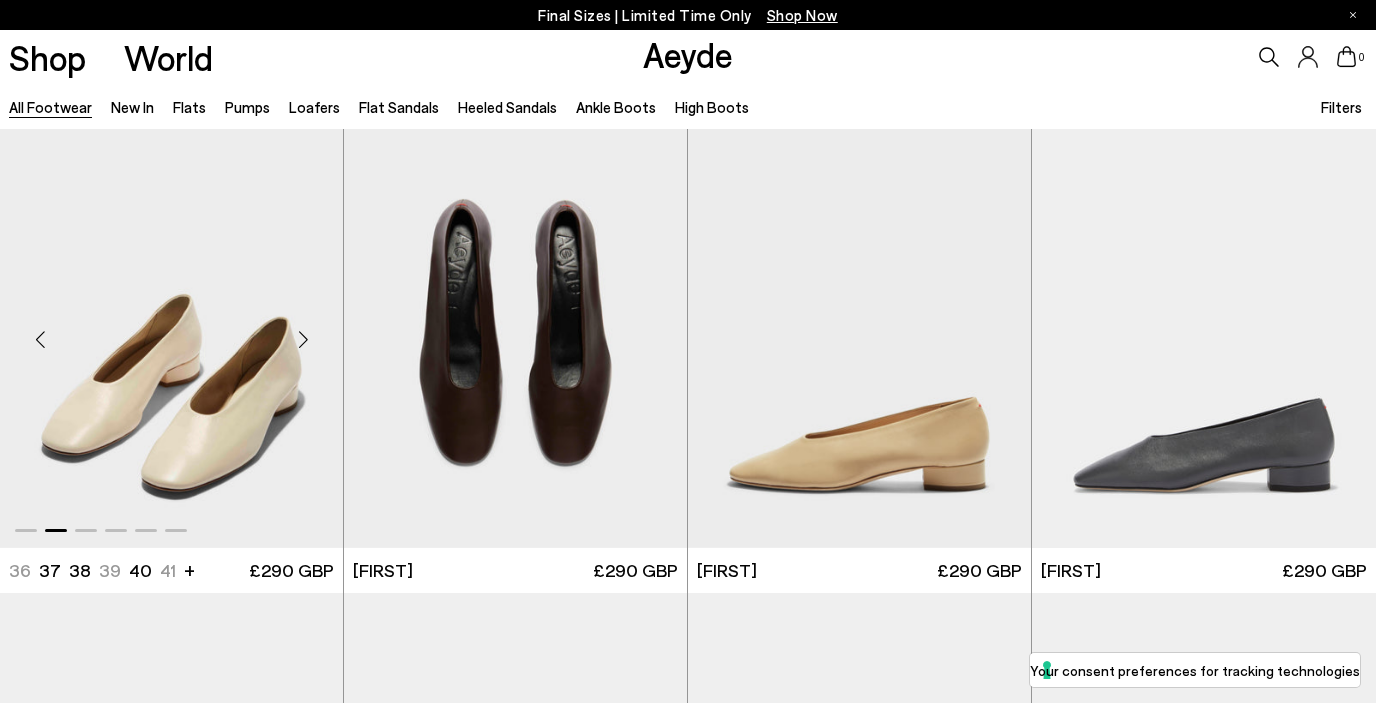 click at bounding box center (303, 340) 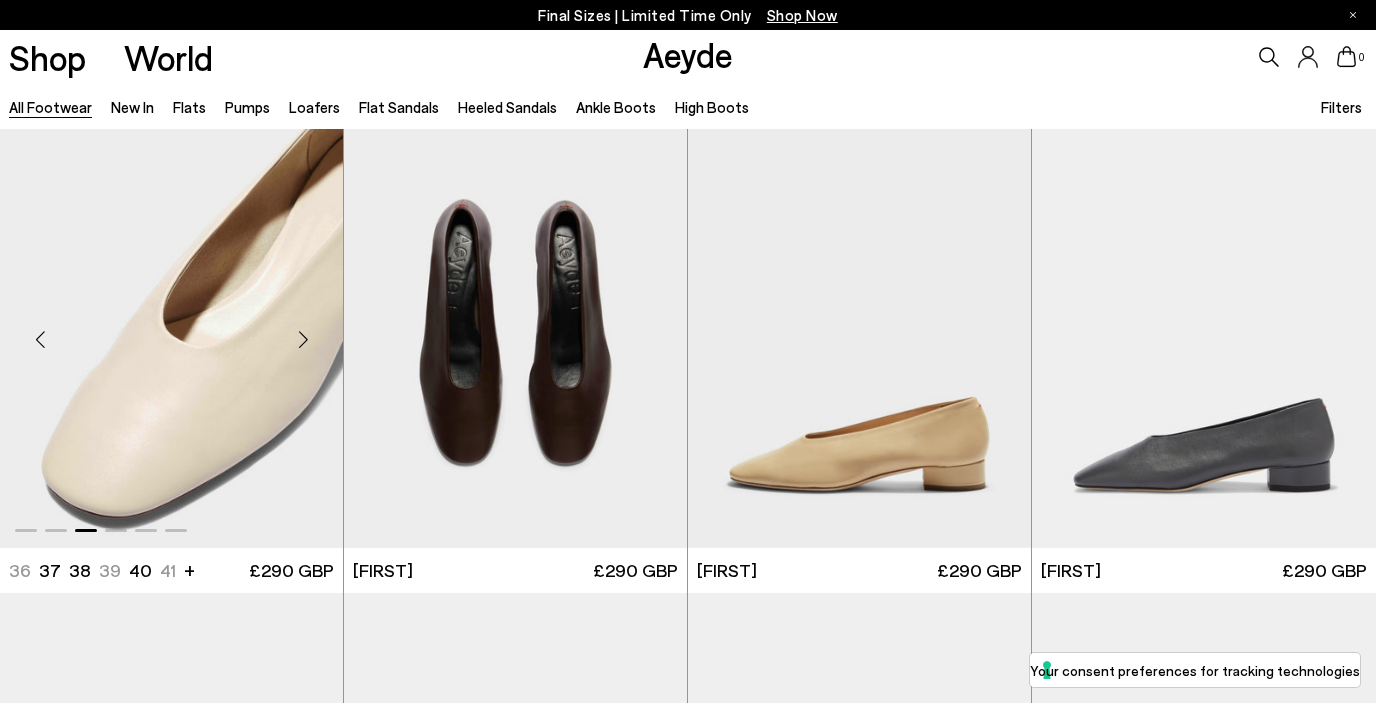 click at bounding box center (303, 340) 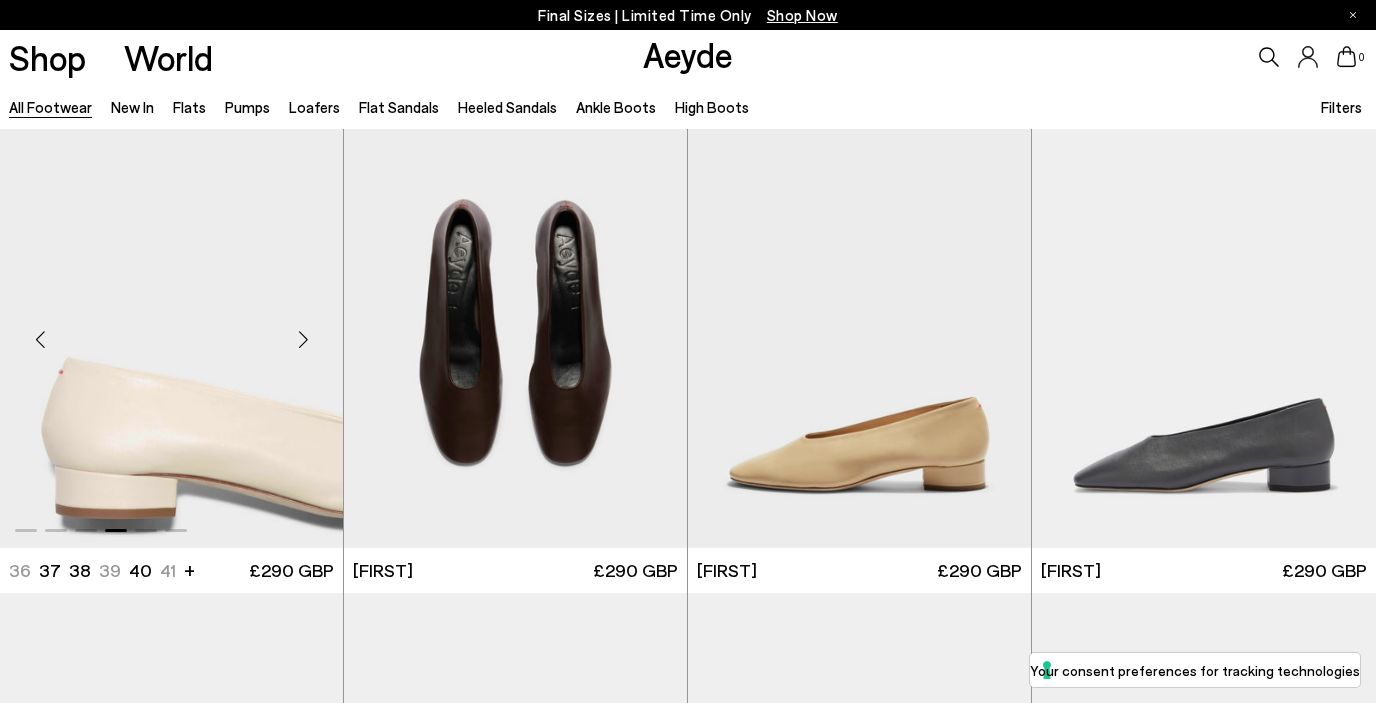 click at bounding box center (303, 340) 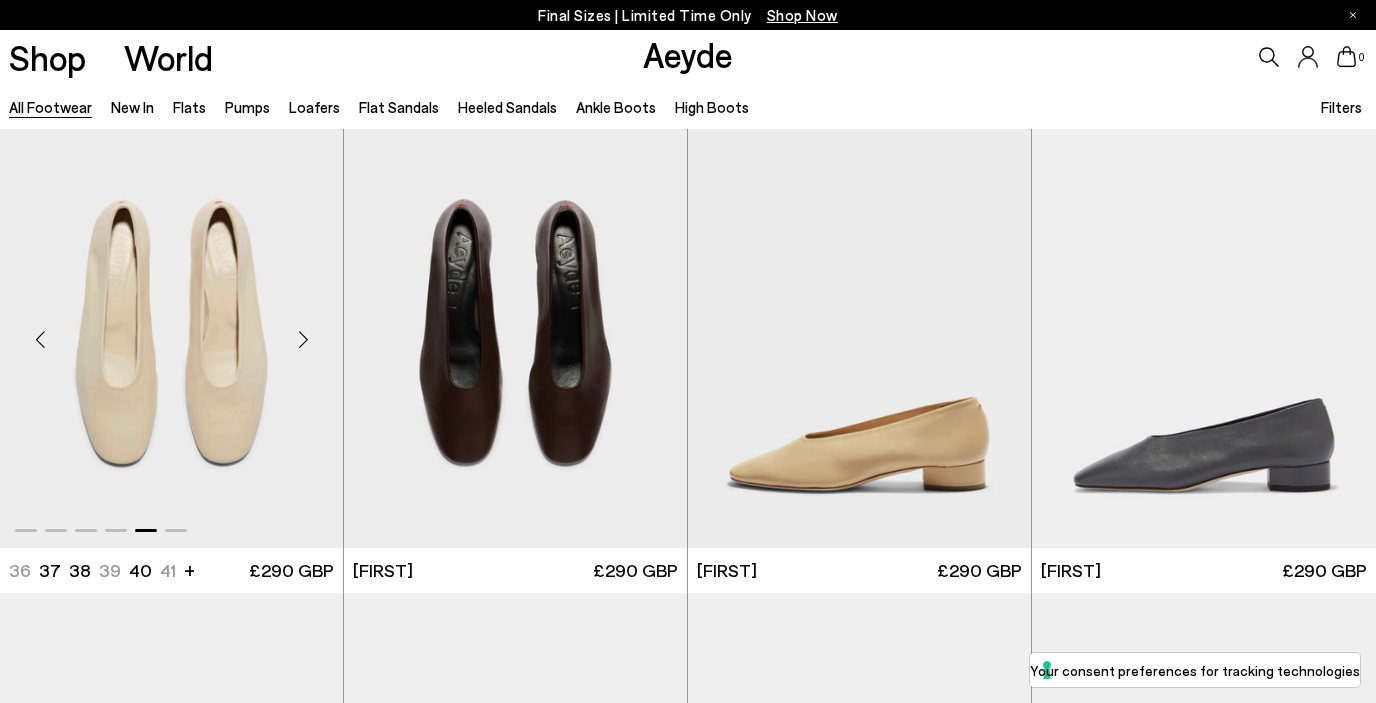 click at bounding box center [303, 340] 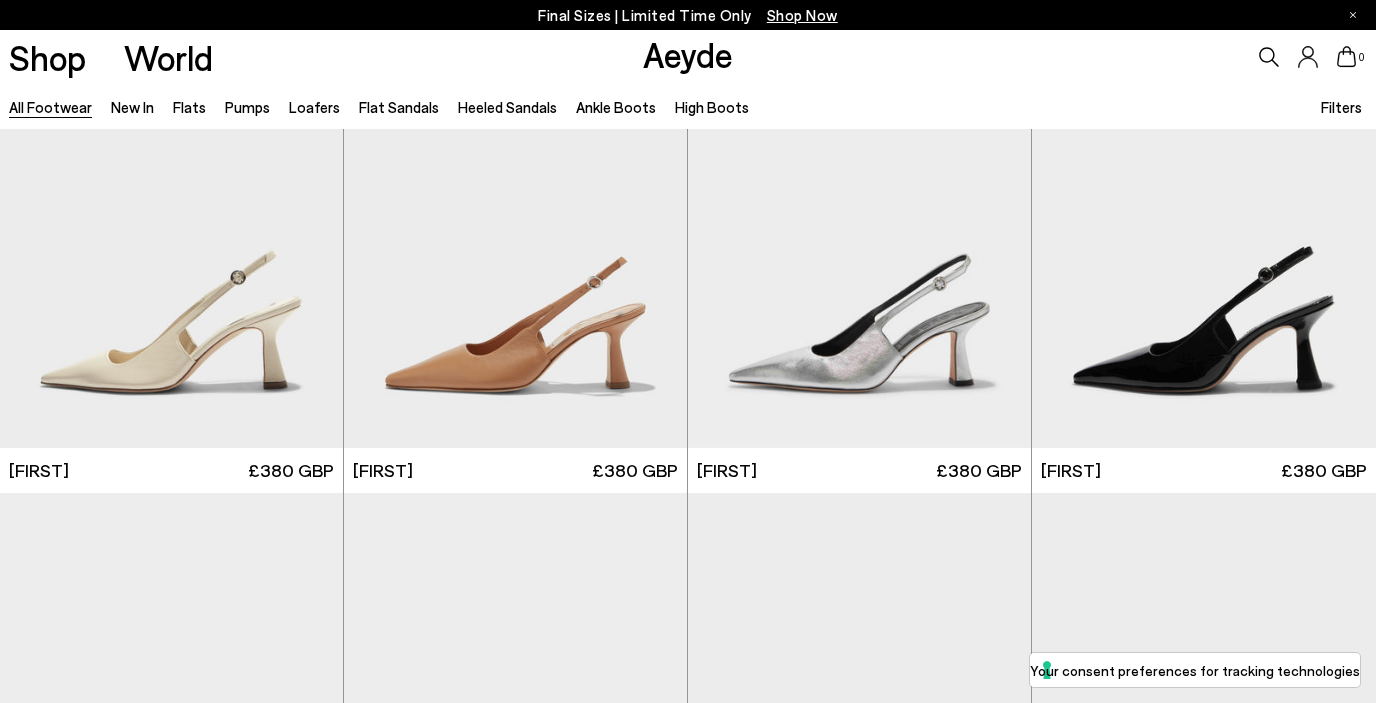 scroll, scrollTop: 10668, scrollLeft: 0, axis: vertical 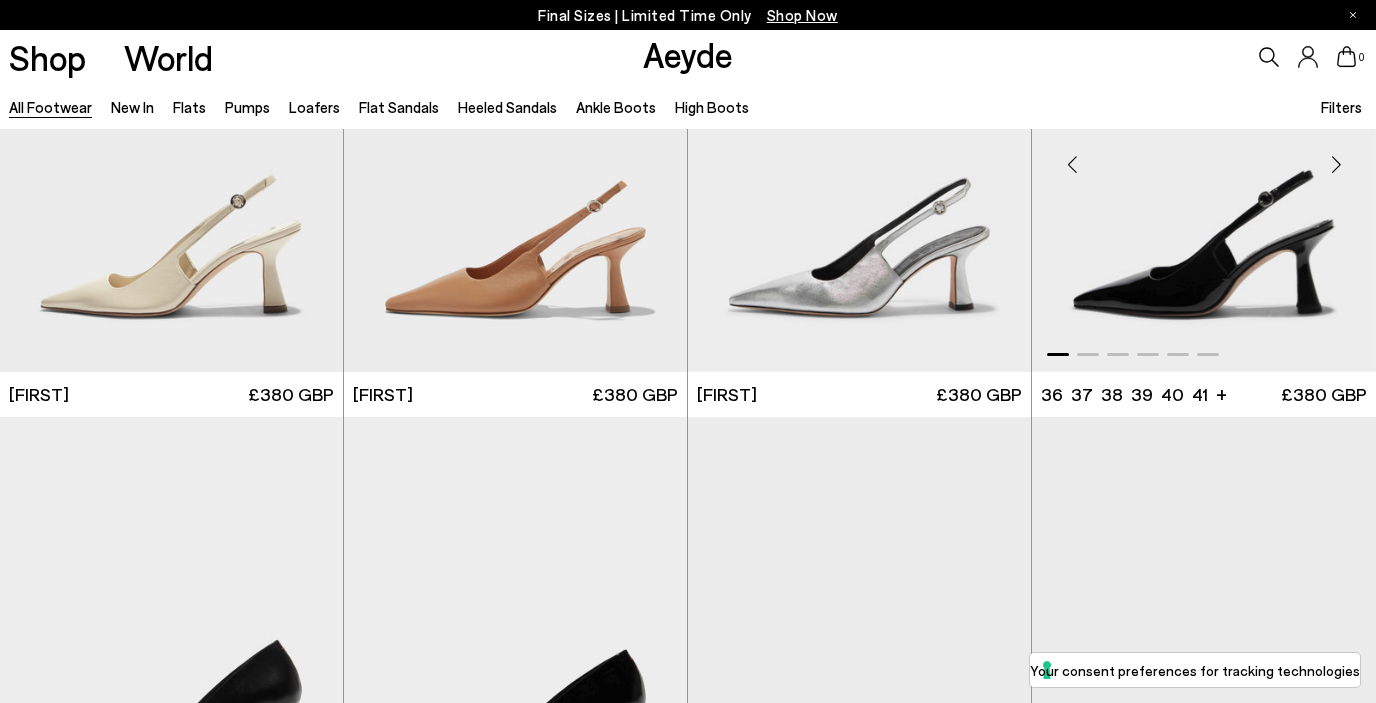 click at bounding box center [1336, 164] 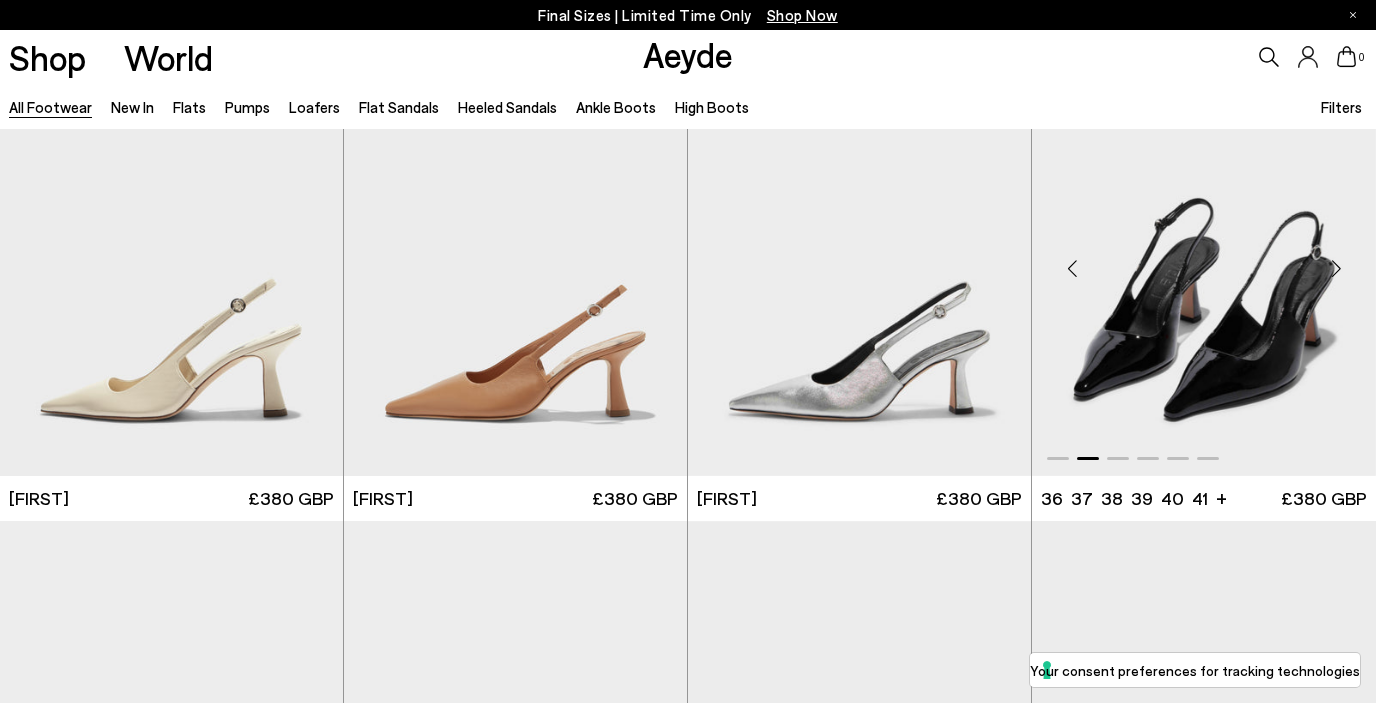 scroll, scrollTop: 10560, scrollLeft: 0, axis: vertical 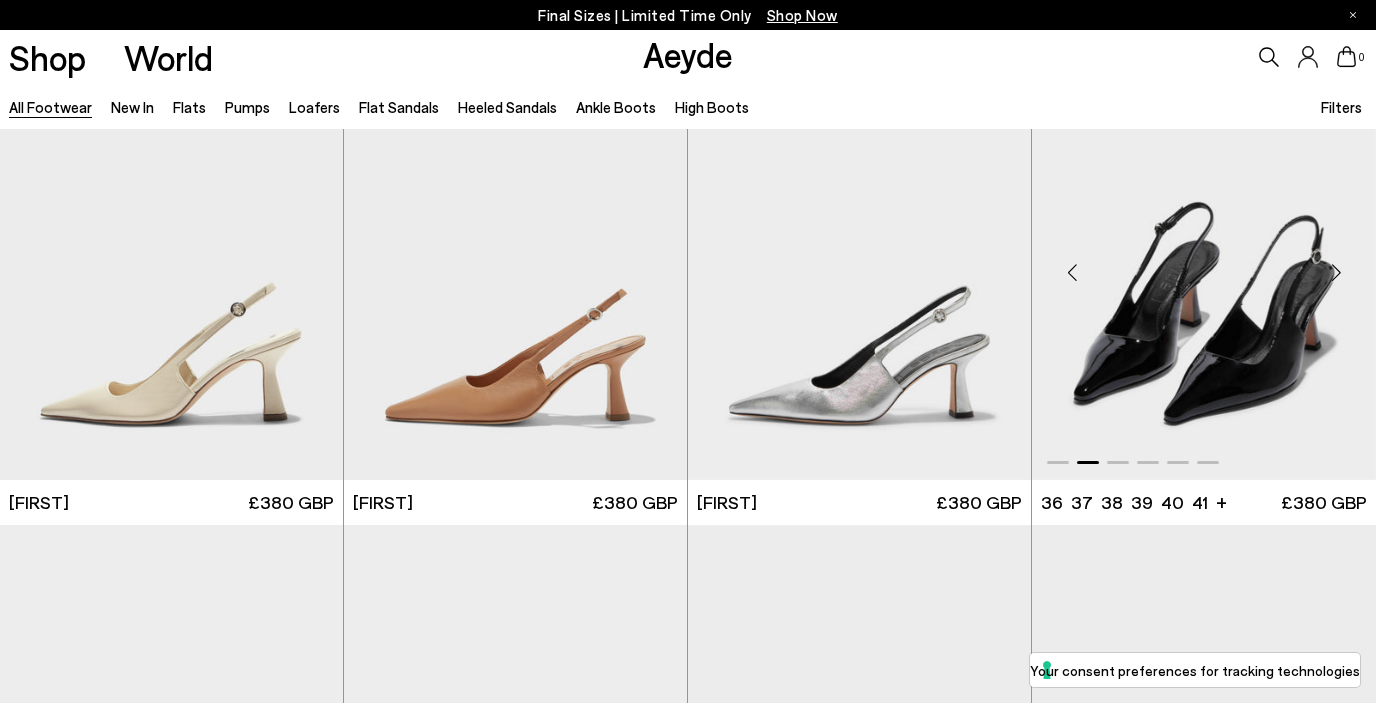 click at bounding box center (1336, 272) 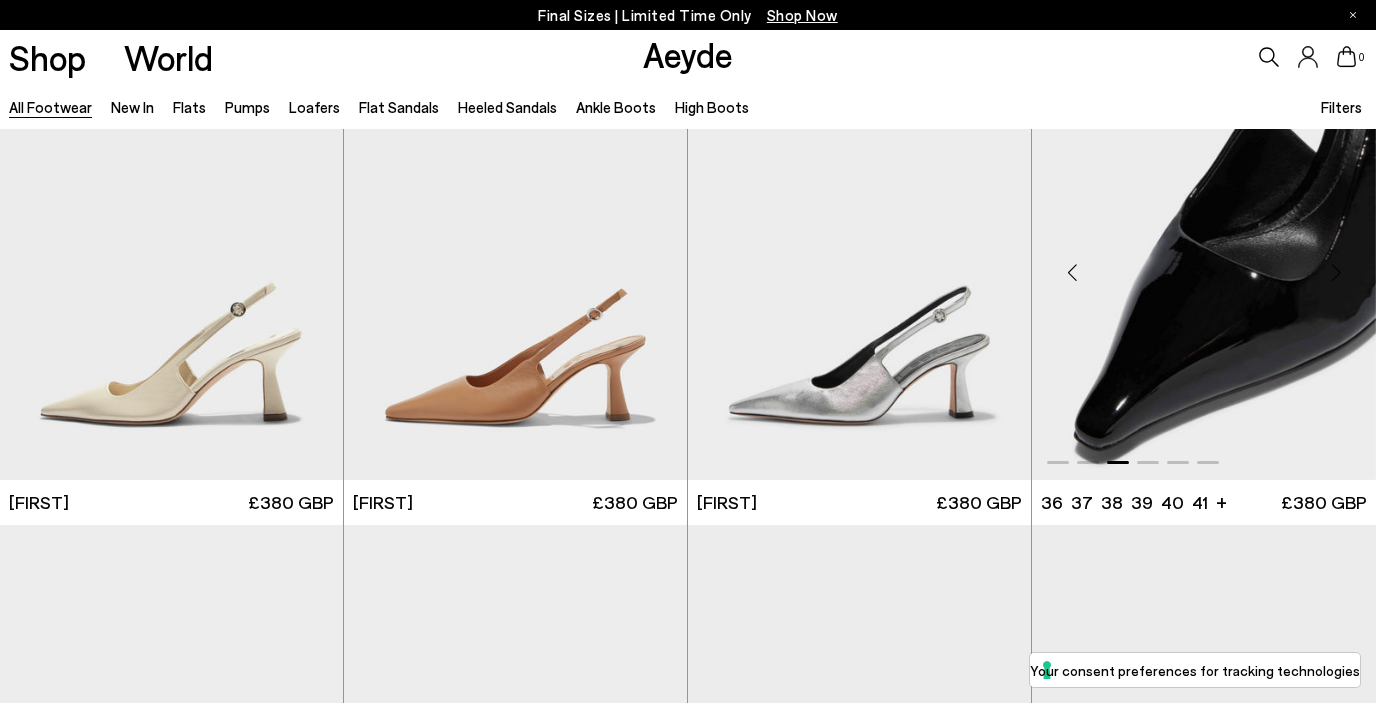 click at bounding box center [1336, 272] 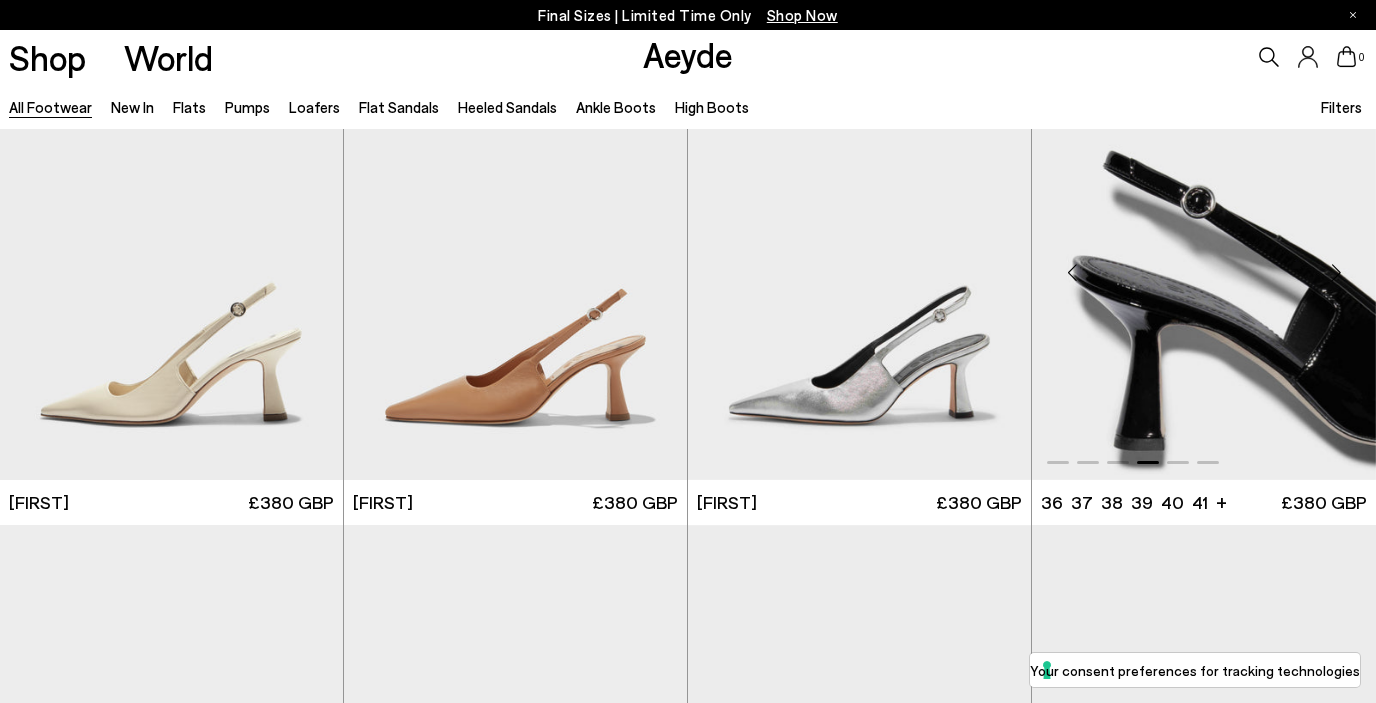 click at bounding box center (1336, 272) 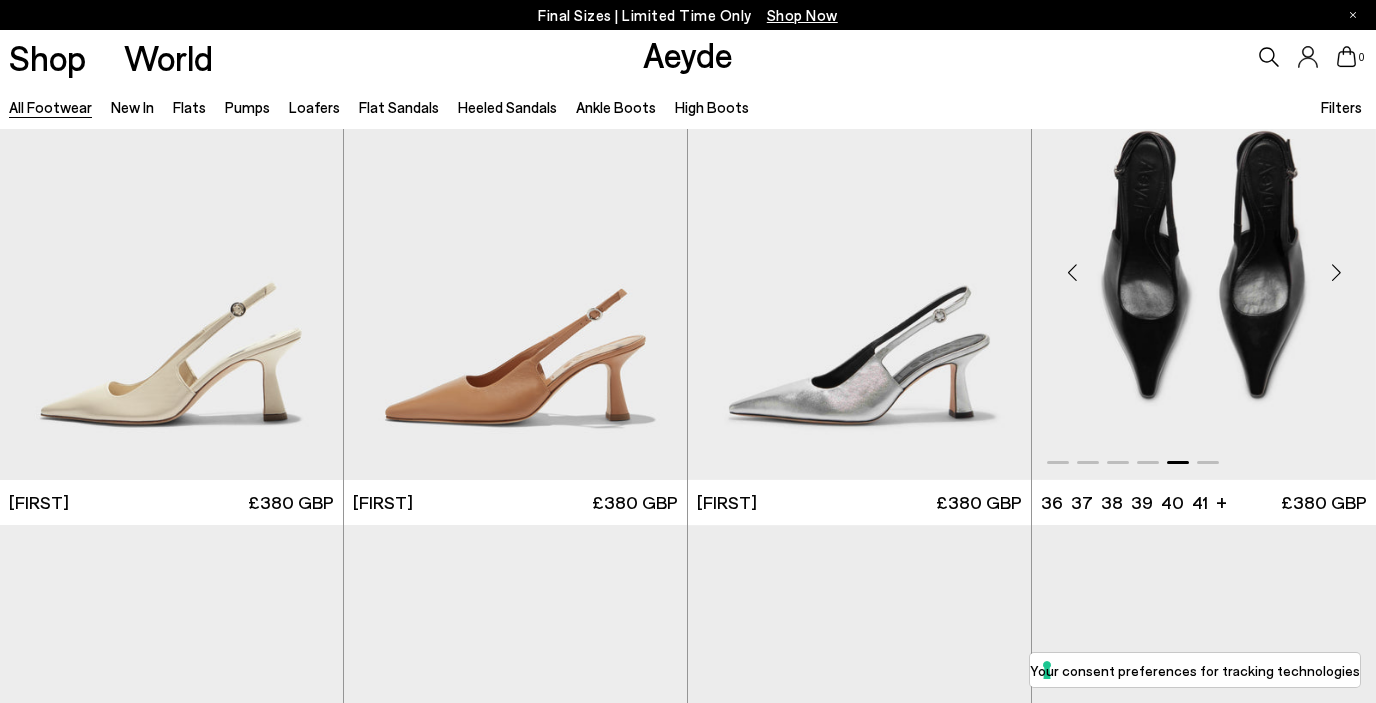 click at bounding box center (1336, 272) 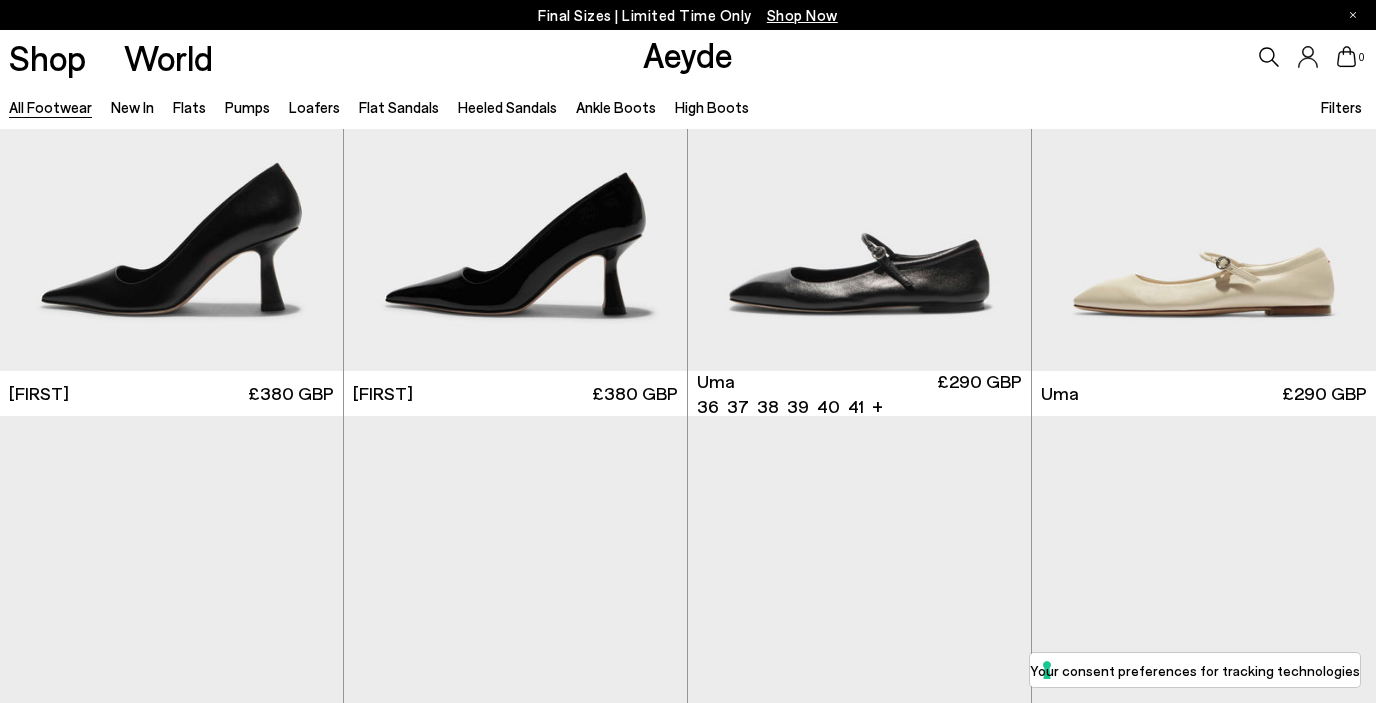 scroll, scrollTop: 11048, scrollLeft: 0, axis: vertical 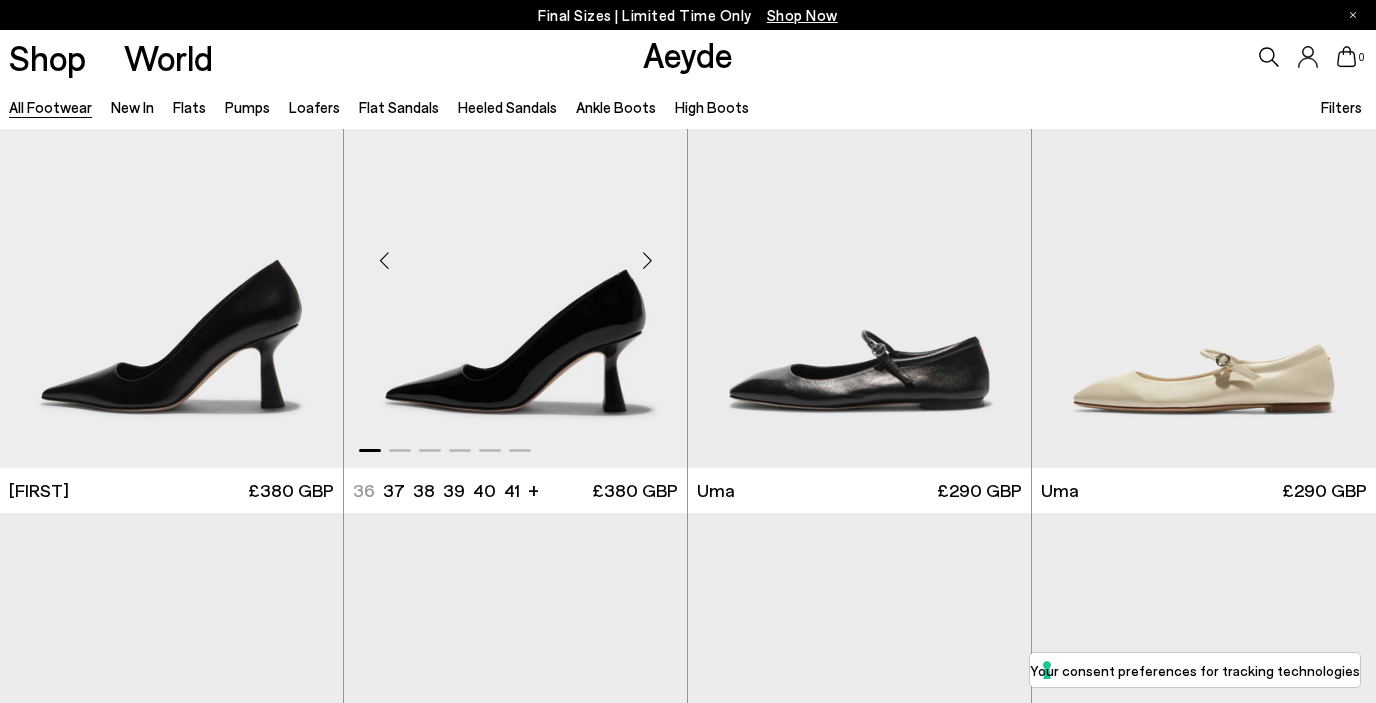 click at bounding box center [647, 261] 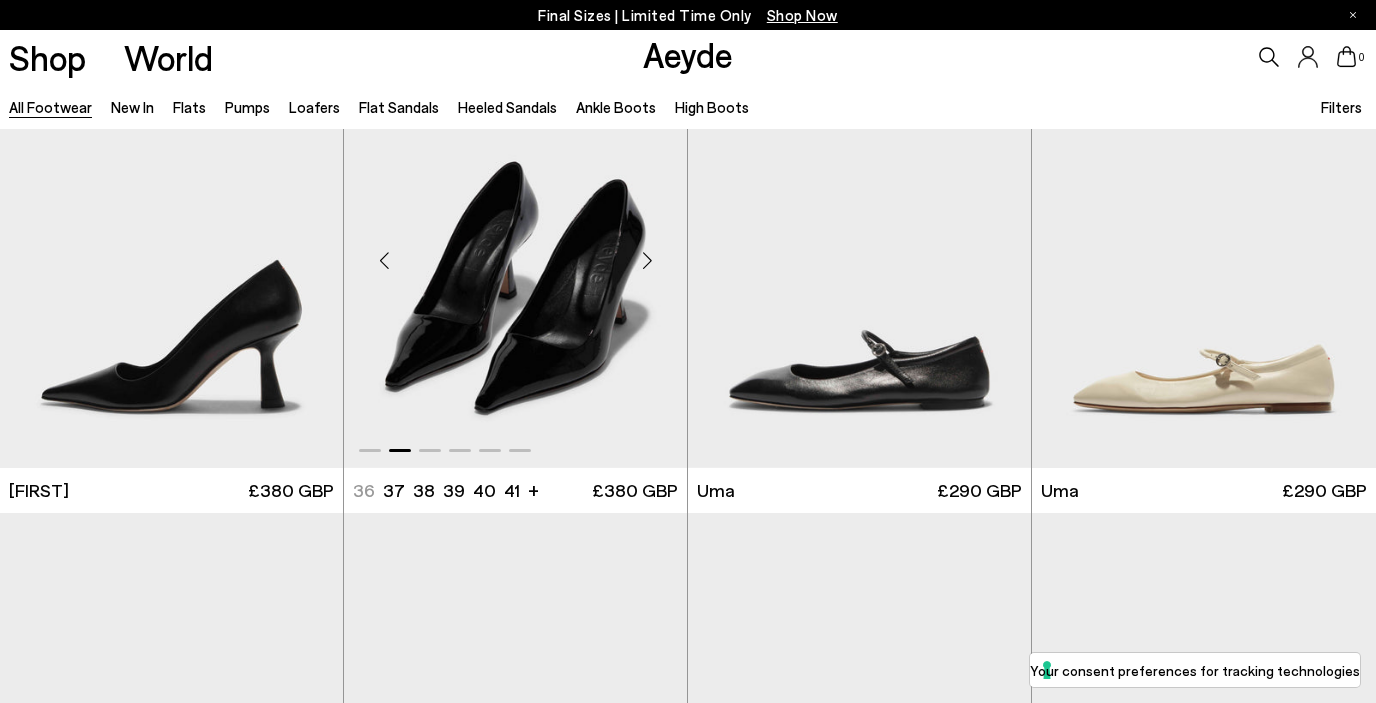 click at bounding box center (647, 261) 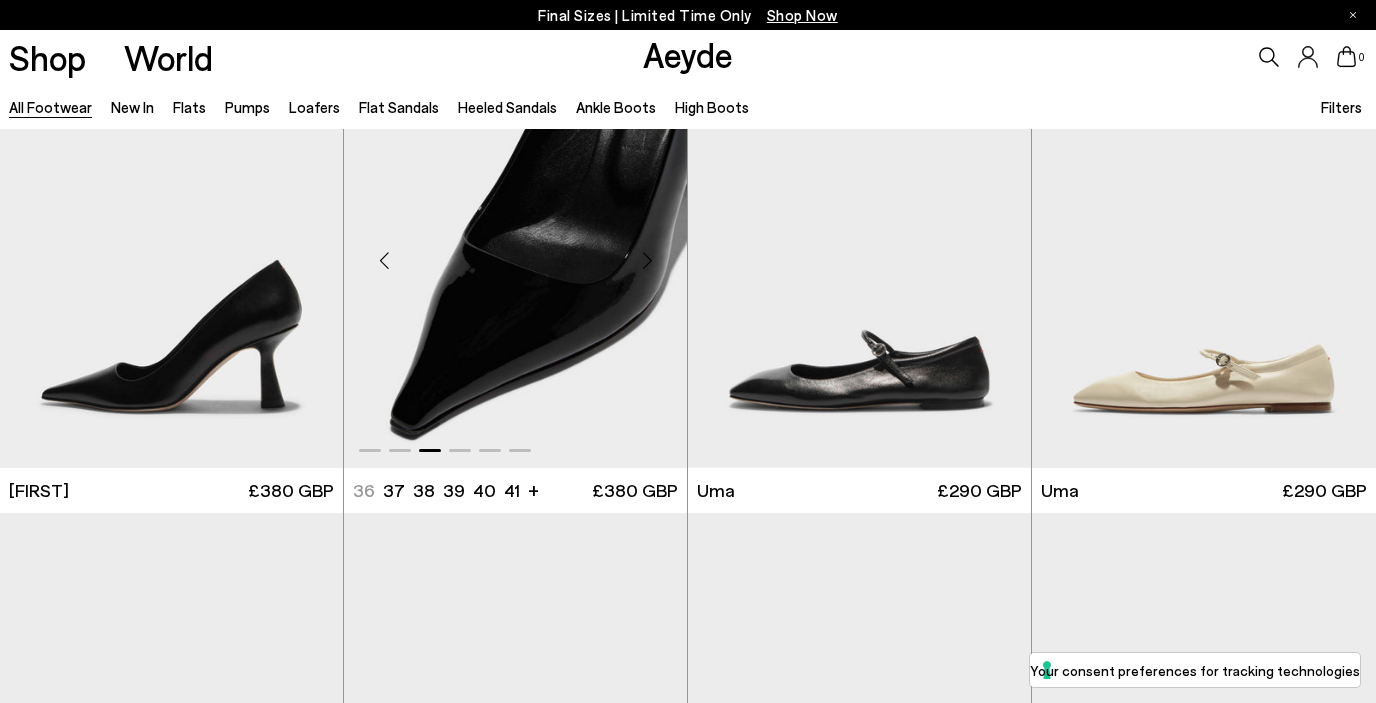 click at bounding box center [647, 261] 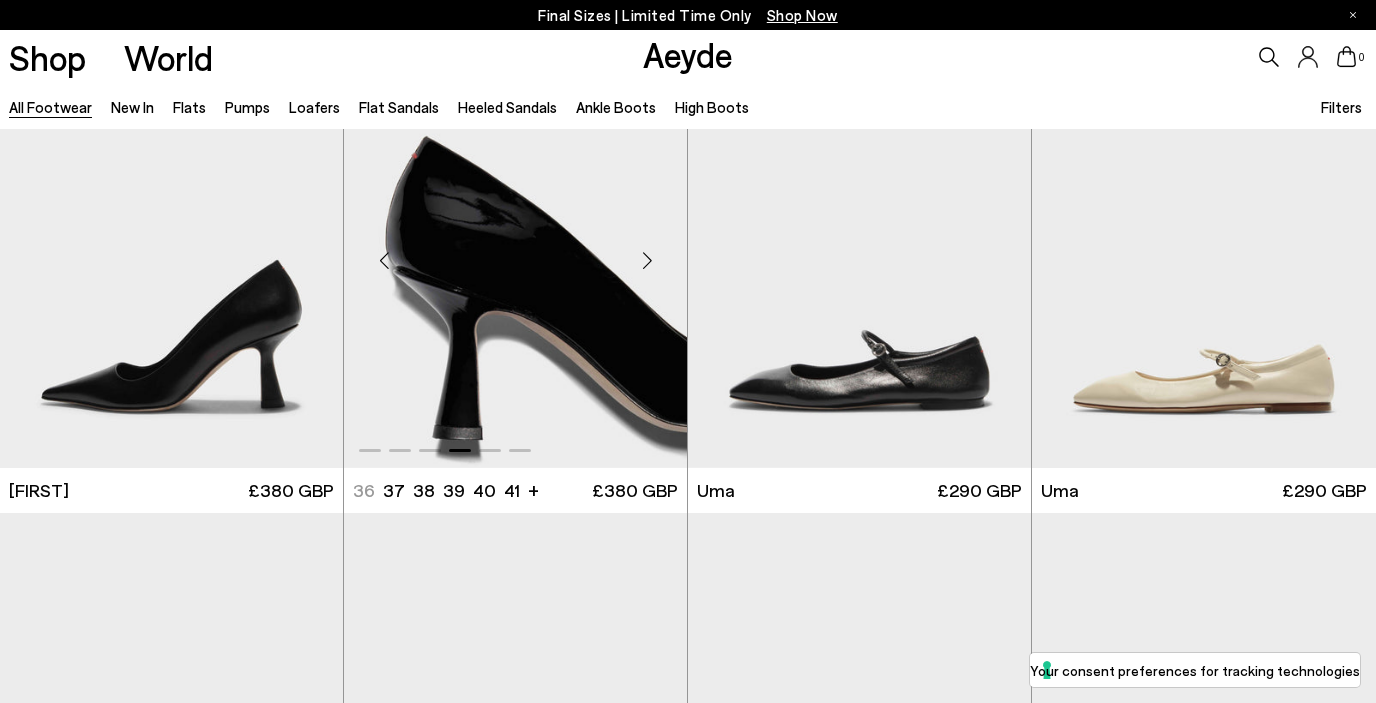 click at bounding box center (647, 261) 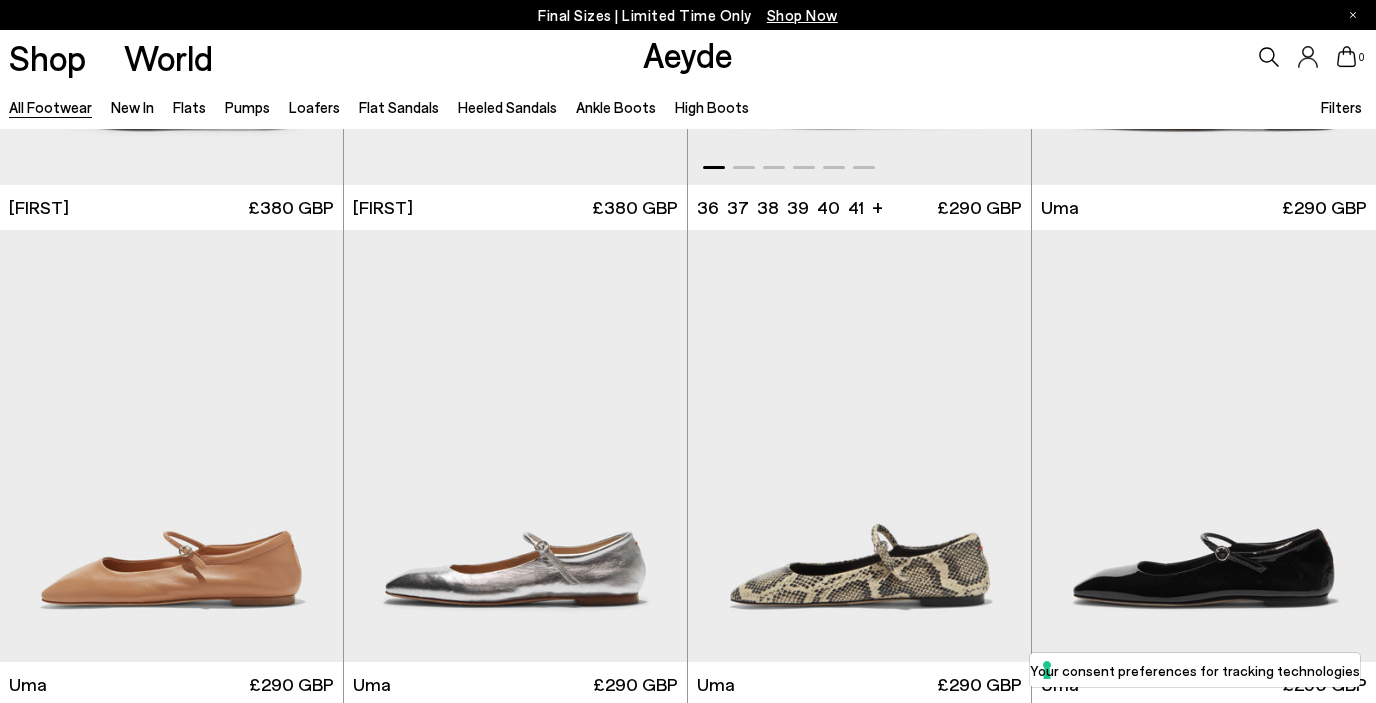 scroll, scrollTop: 11494, scrollLeft: 0, axis: vertical 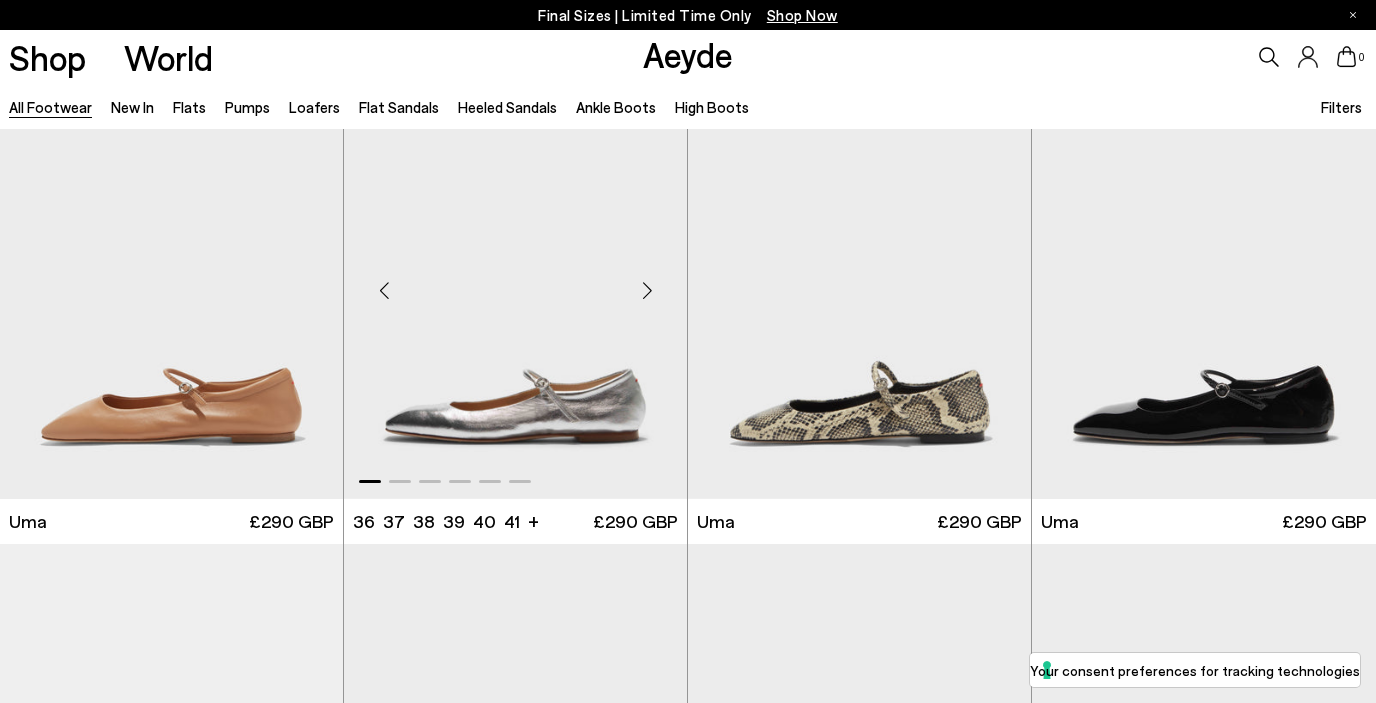 click at bounding box center [647, 291] 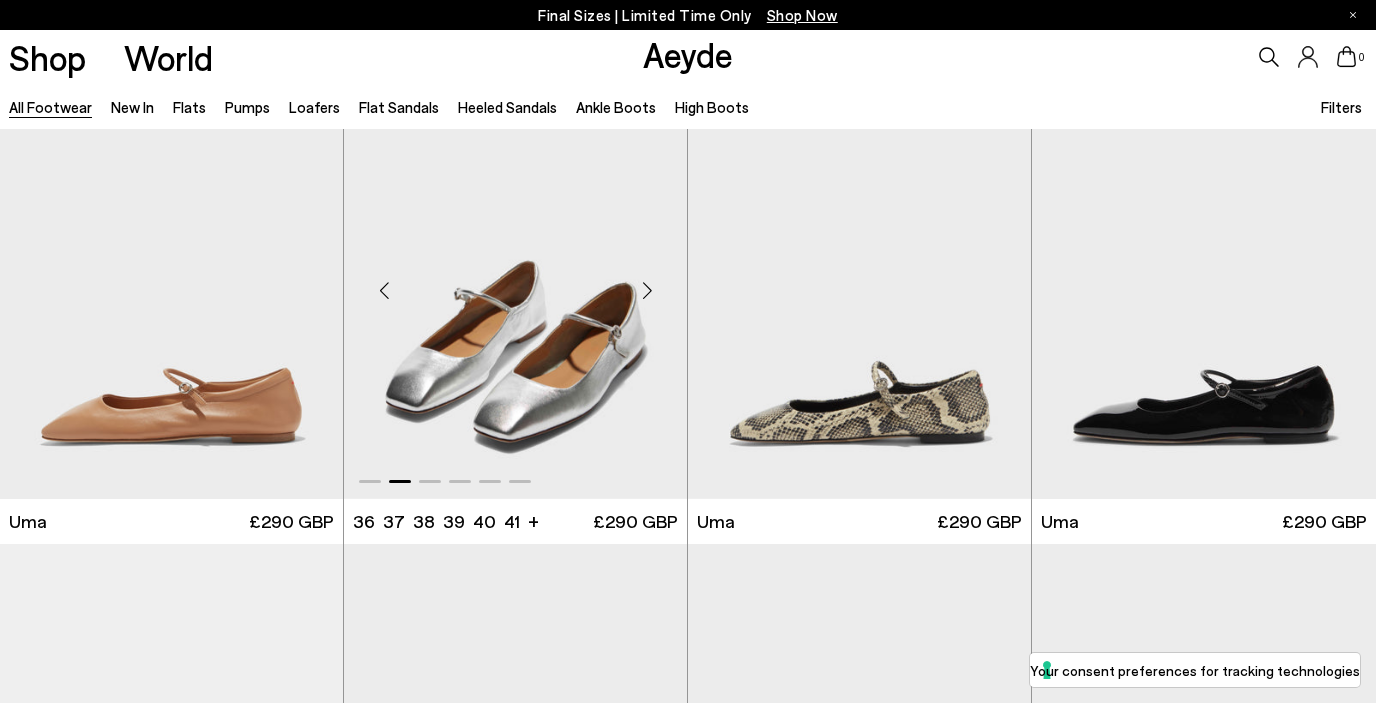 click at bounding box center [647, 291] 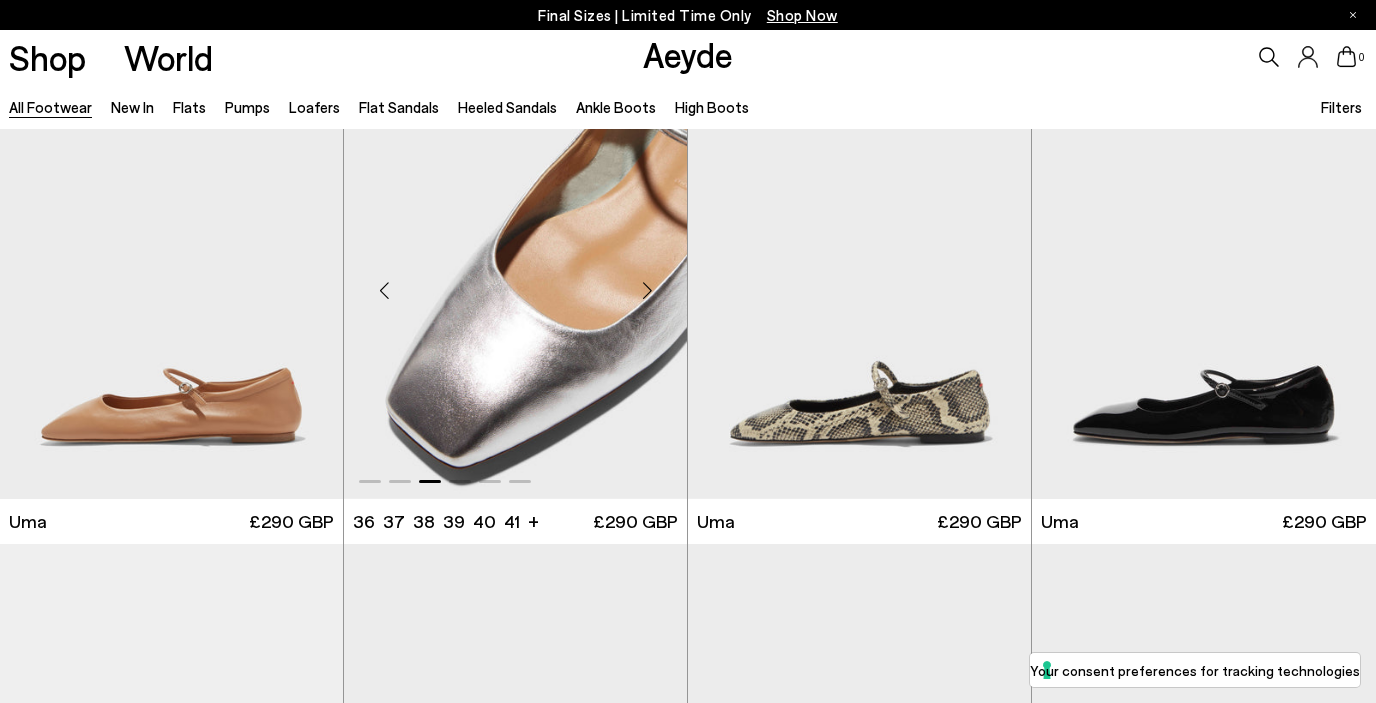 click at bounding box center [647, 291] 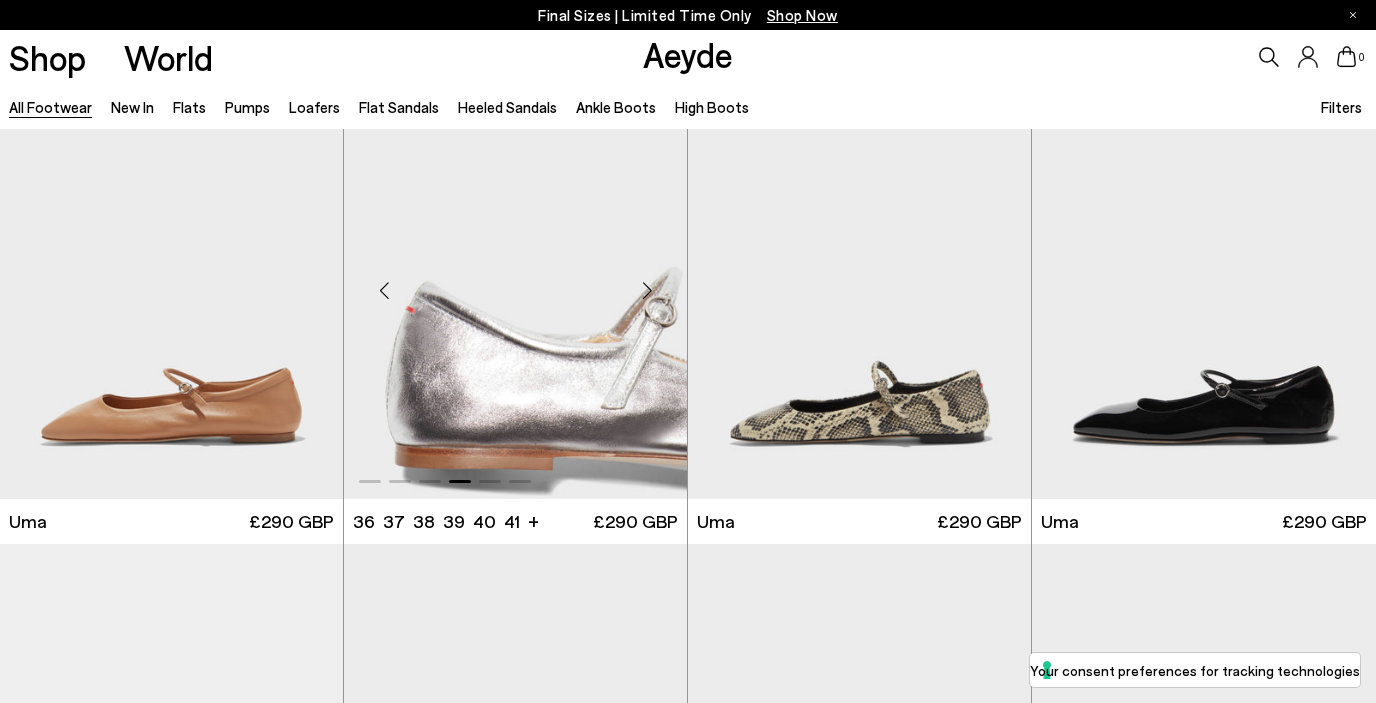 click at bounding box center (647, 291) 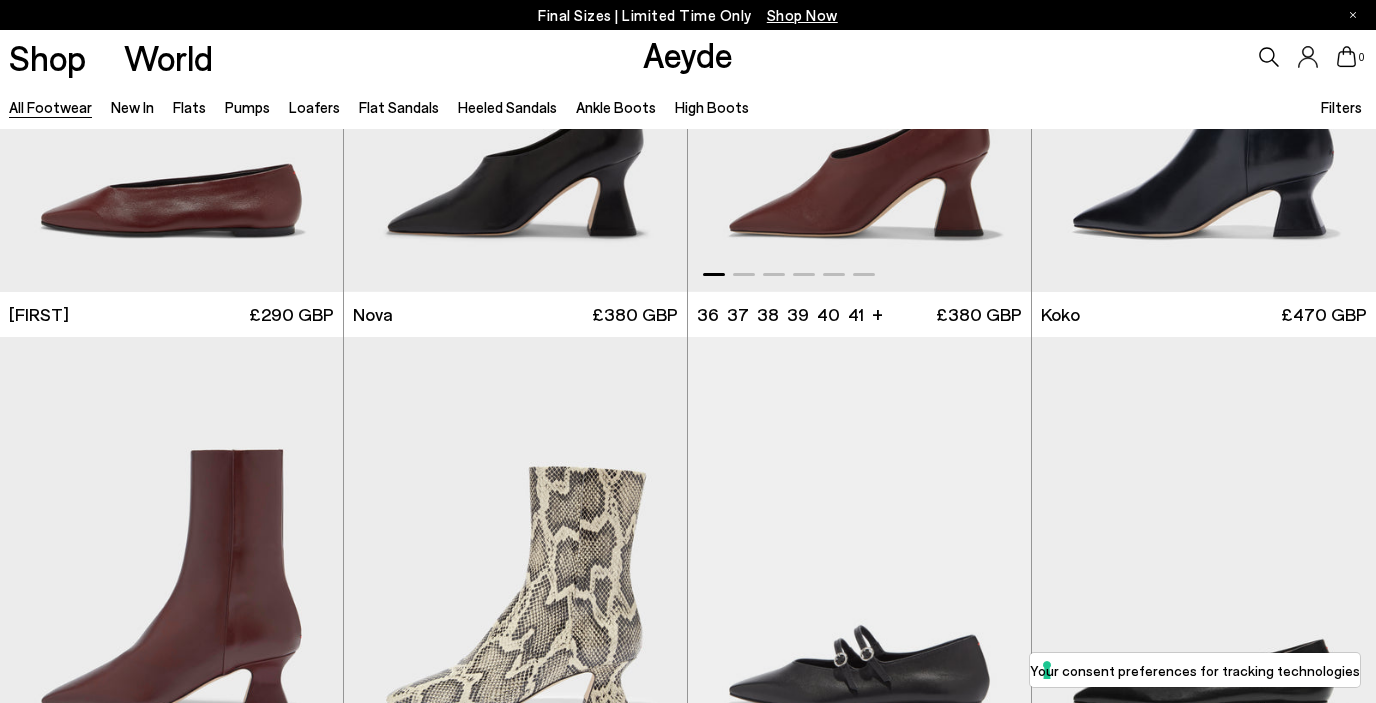 scroll, scrollTop: 12434, scrollLeft: 0, axis: vertical 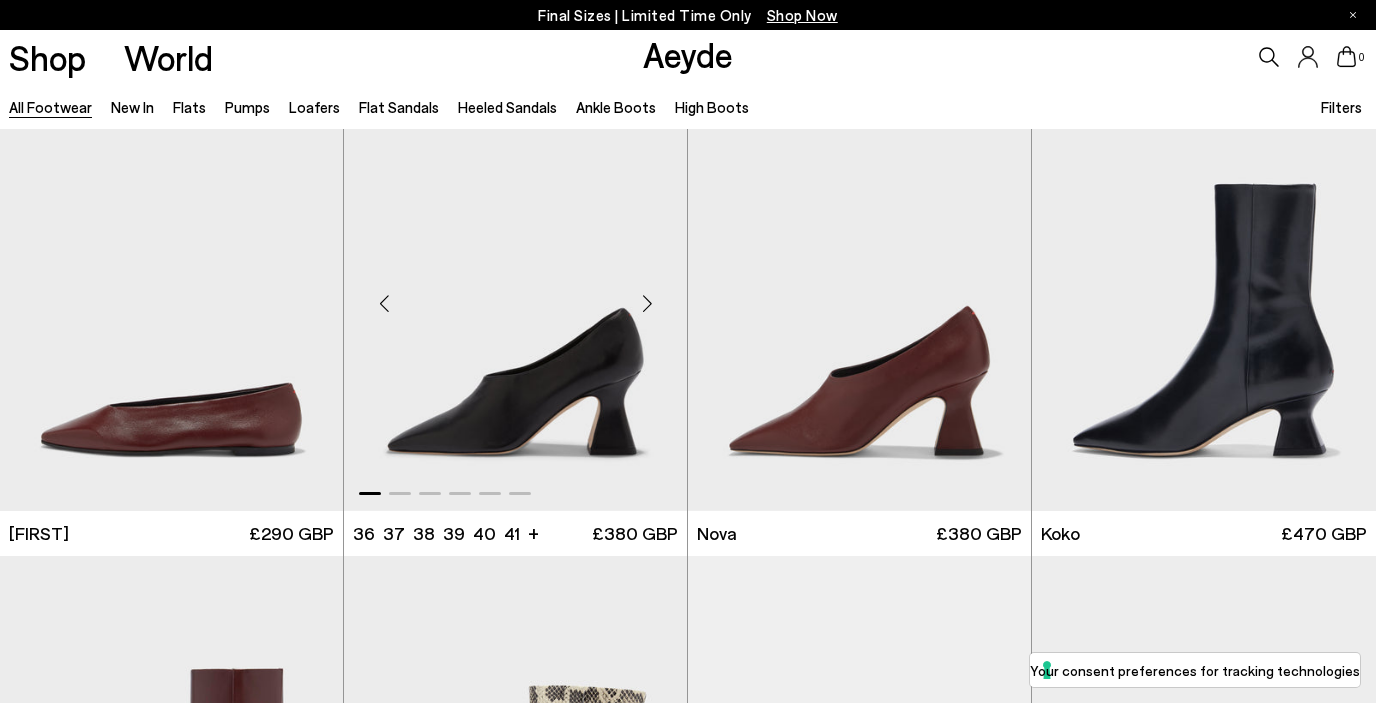 click at bounding box center (647, 303) 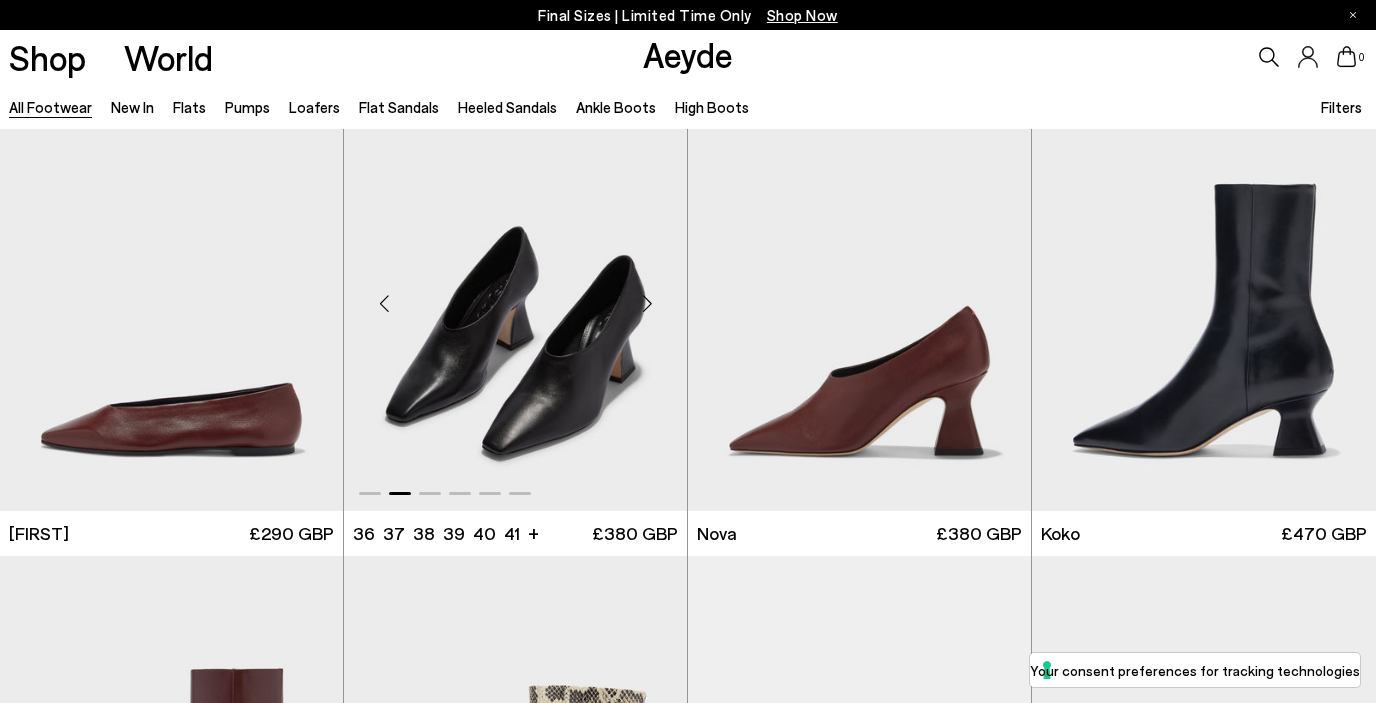 click at bounding box center (647, 303) 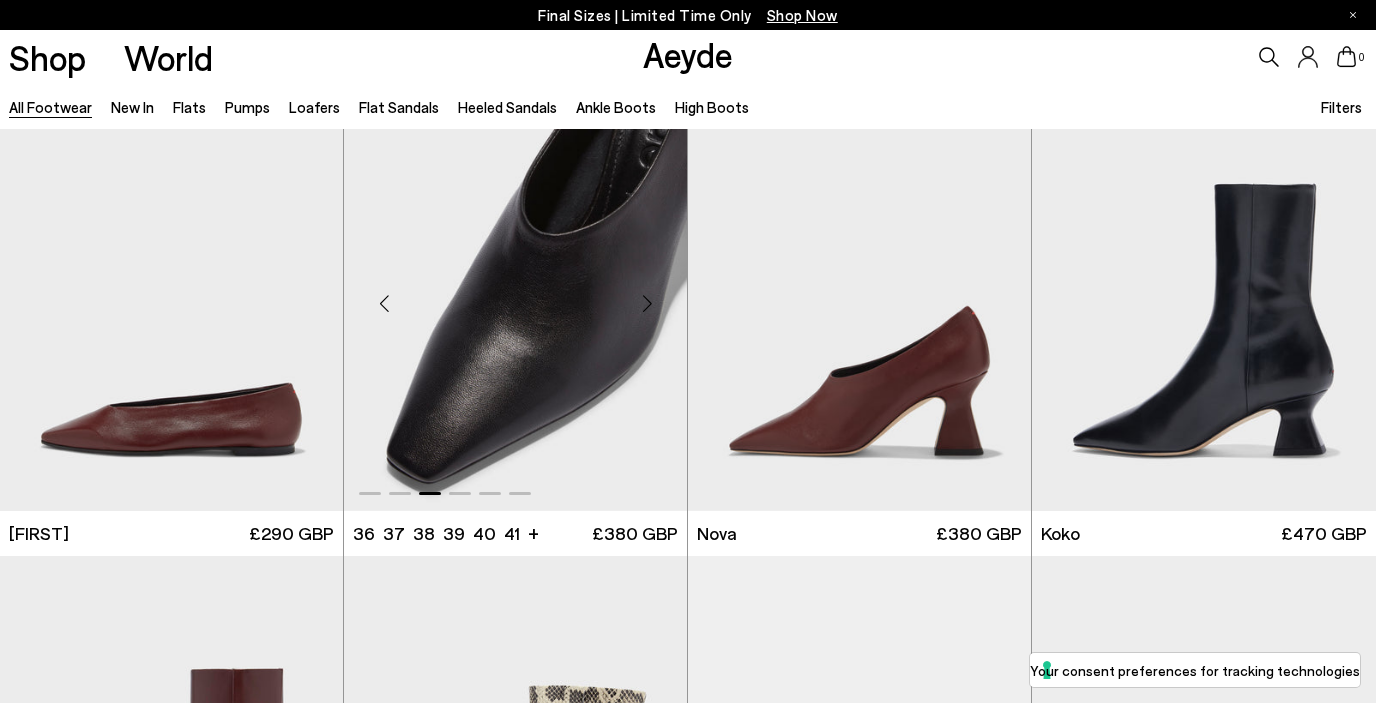 click at bounding box center [647, 303] 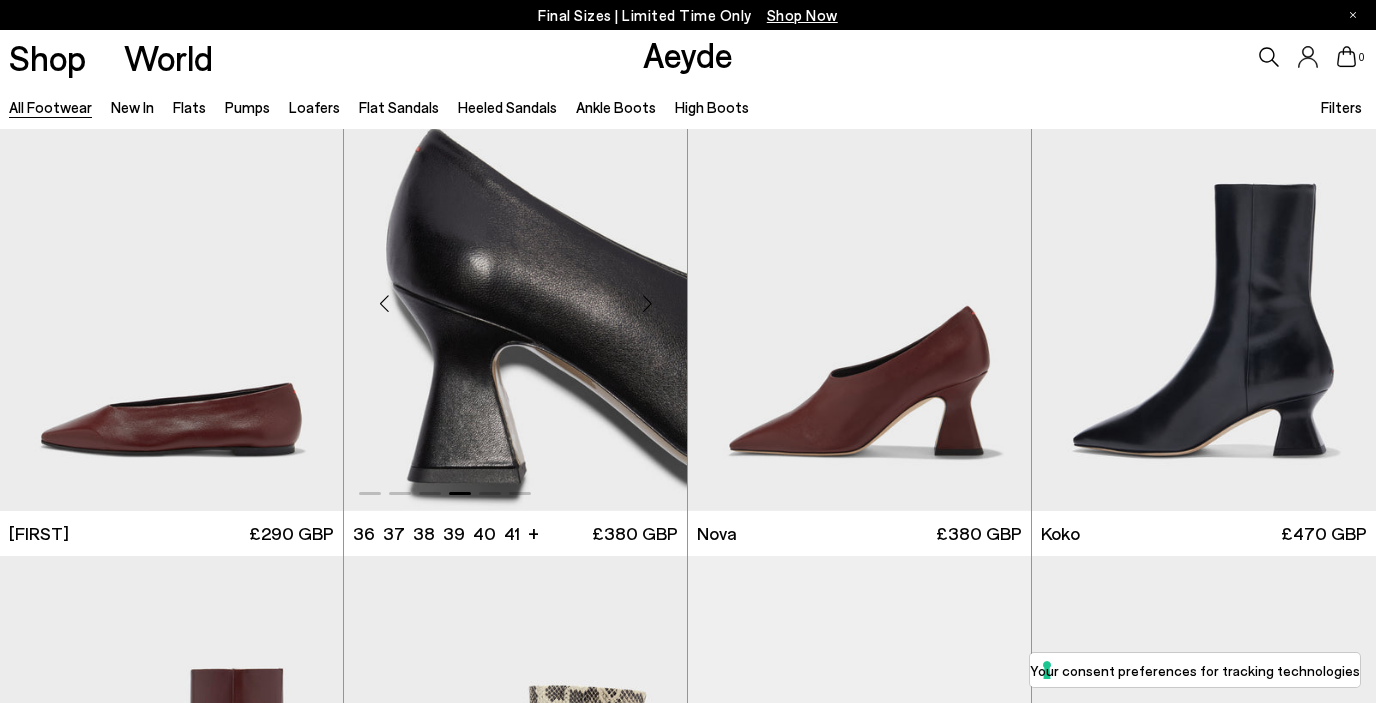click at bounding box center (647, 303) 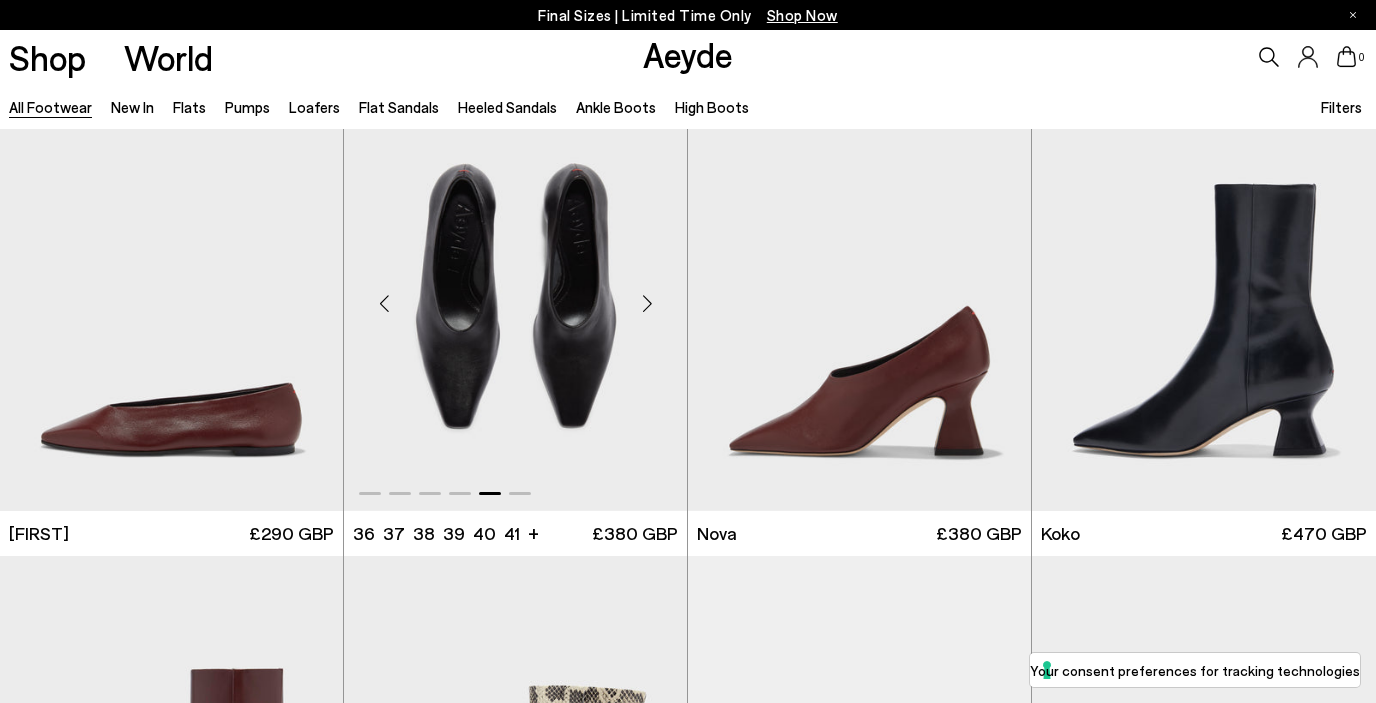 click at bounding box center (647, 303) 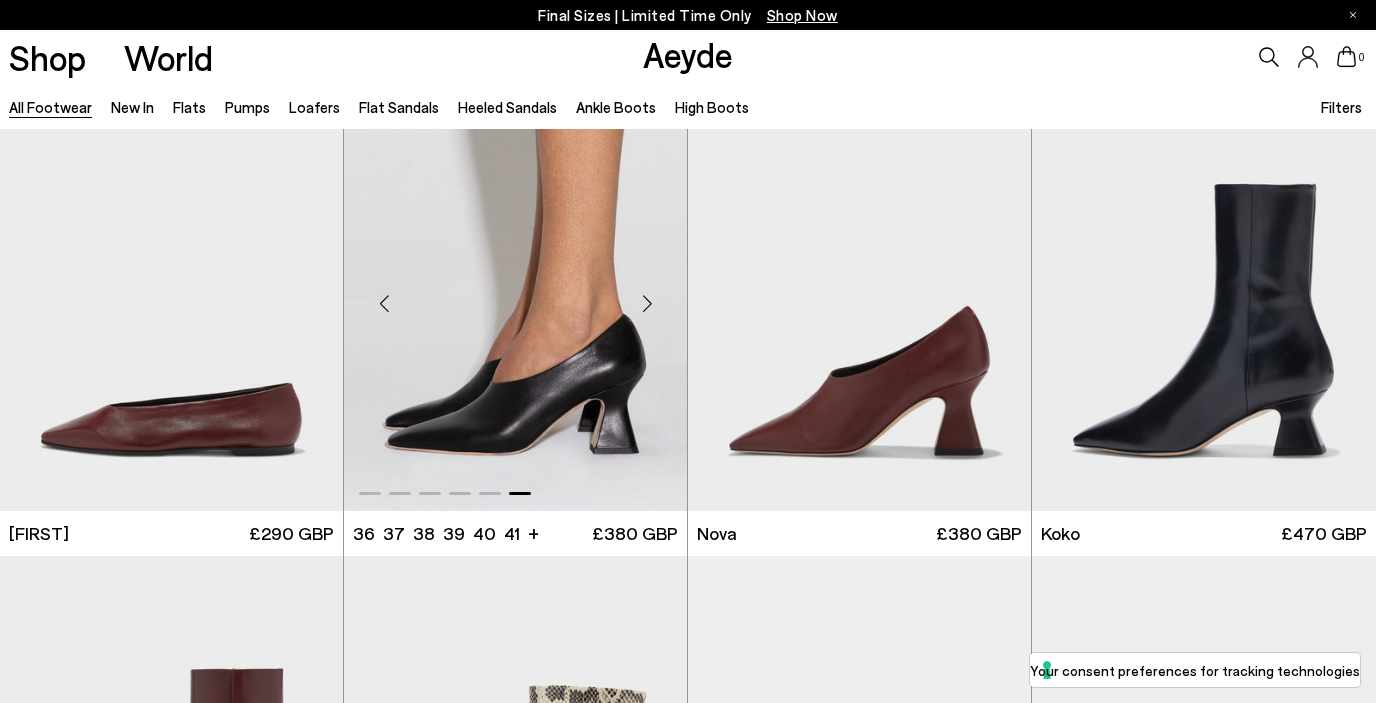 click at bounding box center (647, 303) 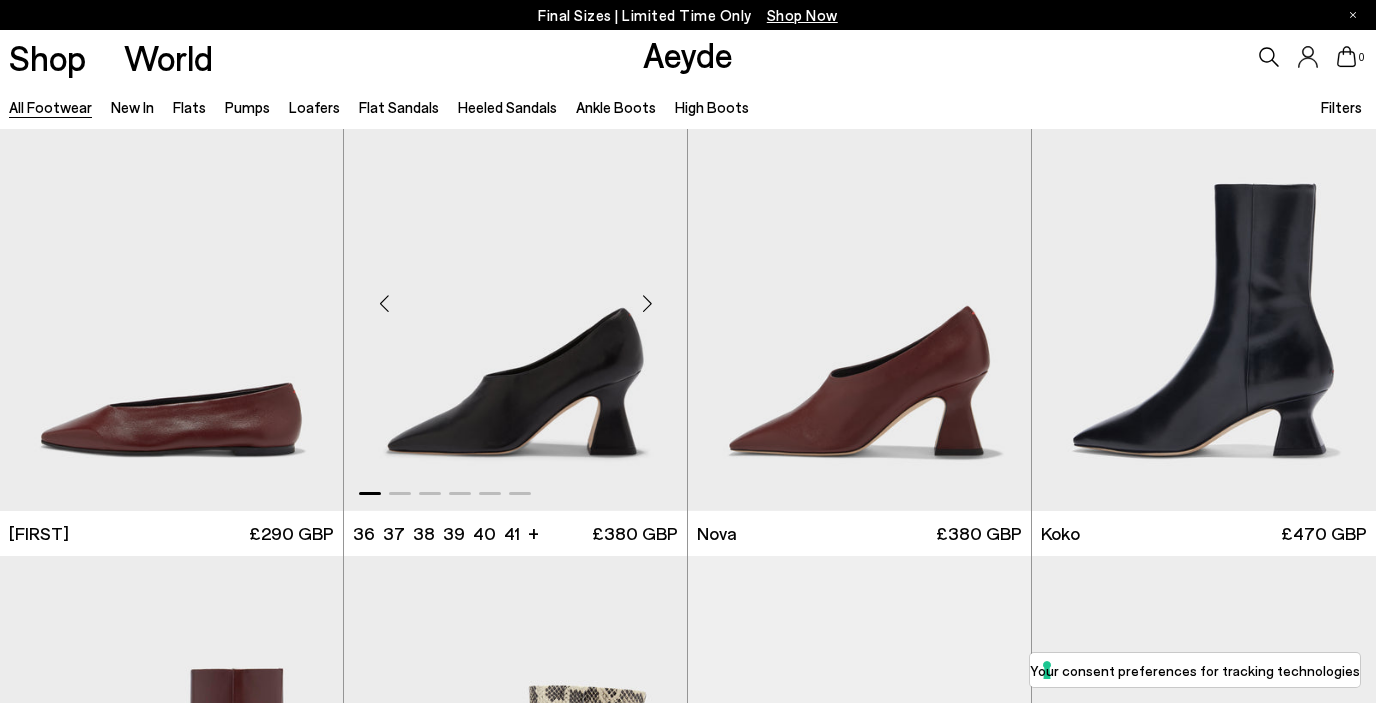 click at bounding box center [647, 303] 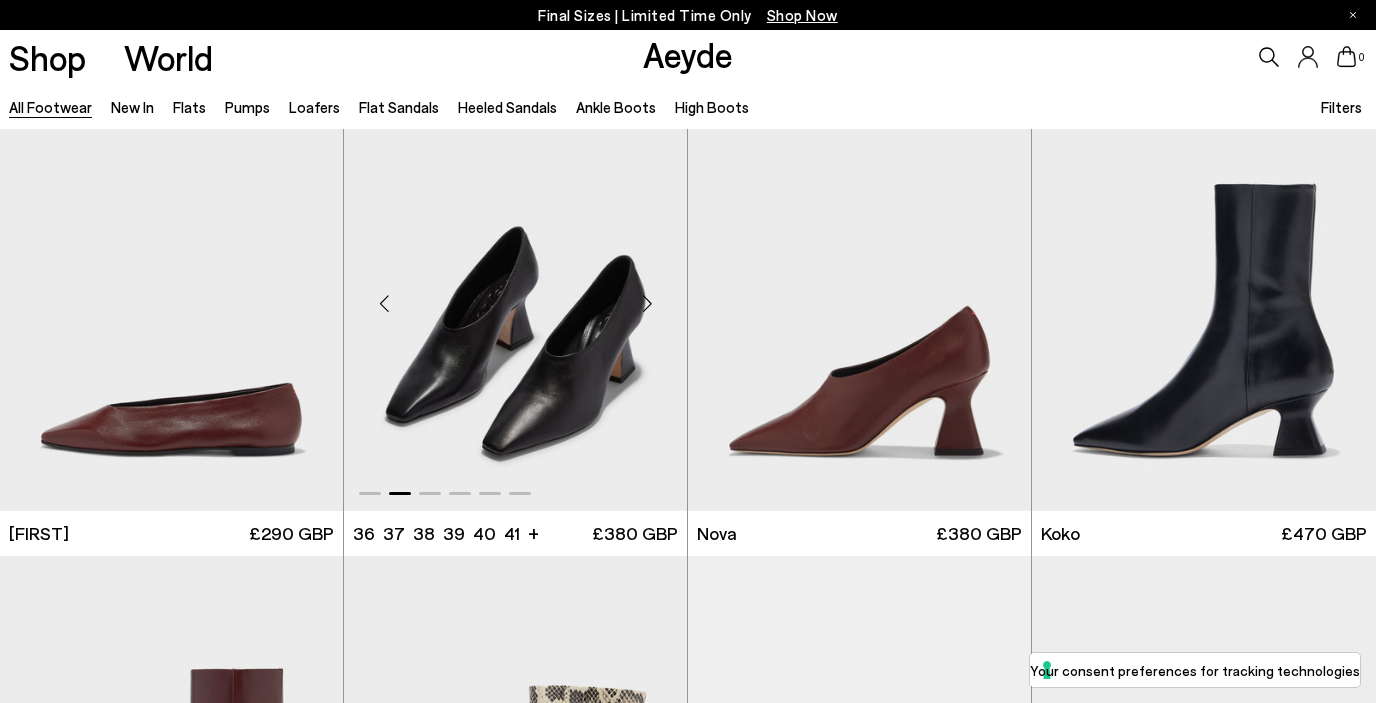 click at bounding box center [647, 303] 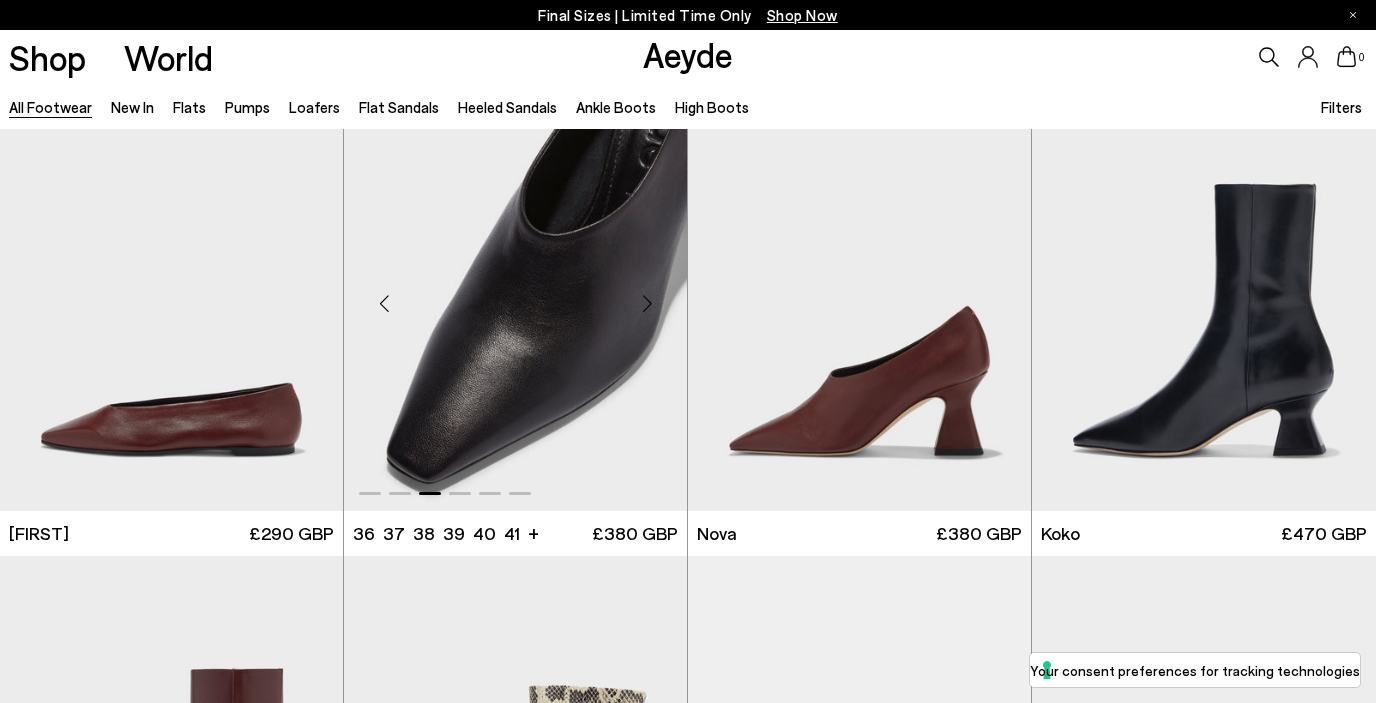 click at bounding box center [647, 303] 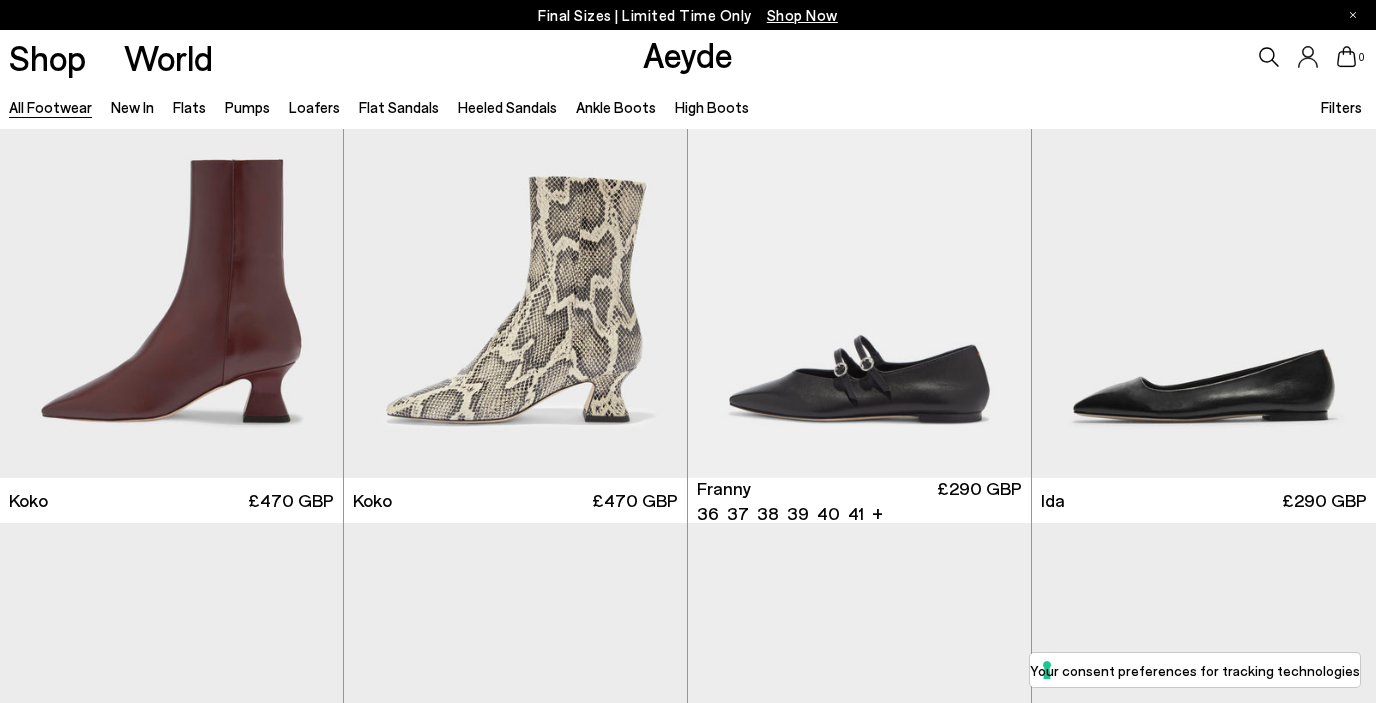 scroll, scrollTop: 12952, scrollLeft: 0, axis: vertical 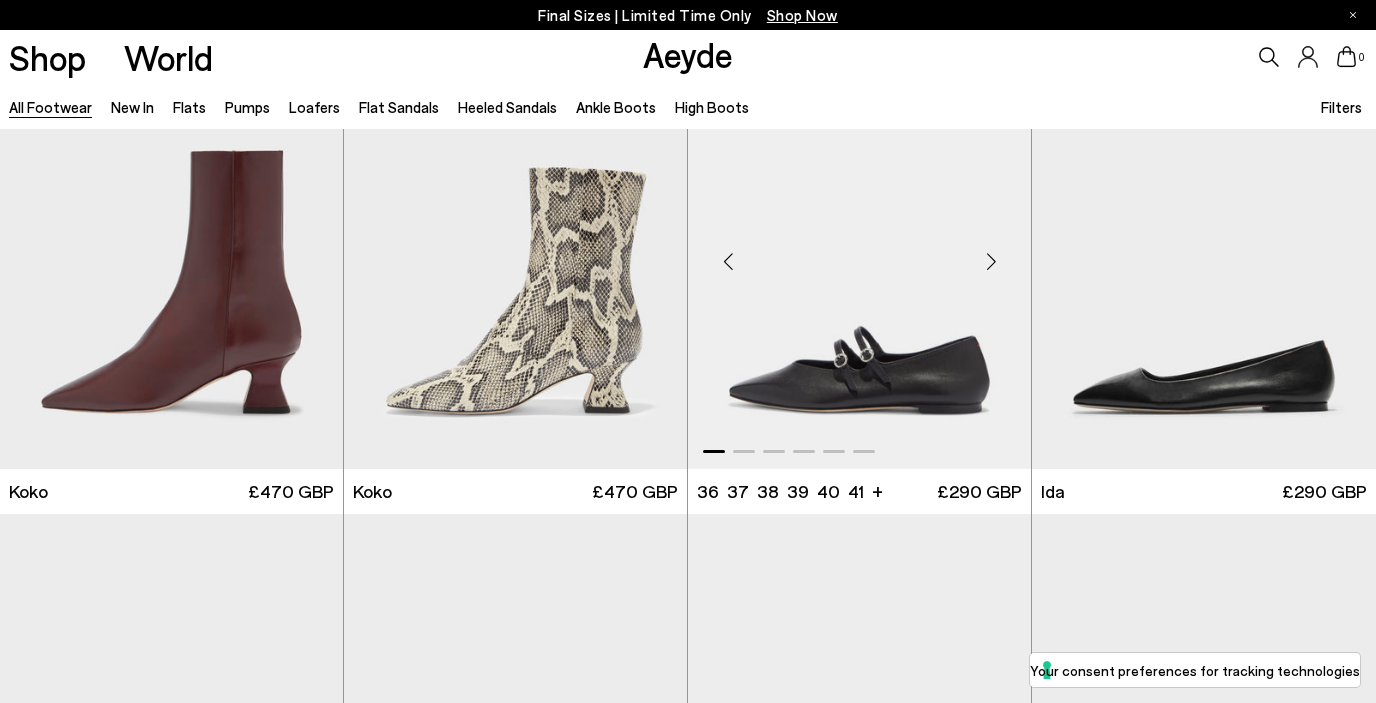 click at bounding box center [991, 262] 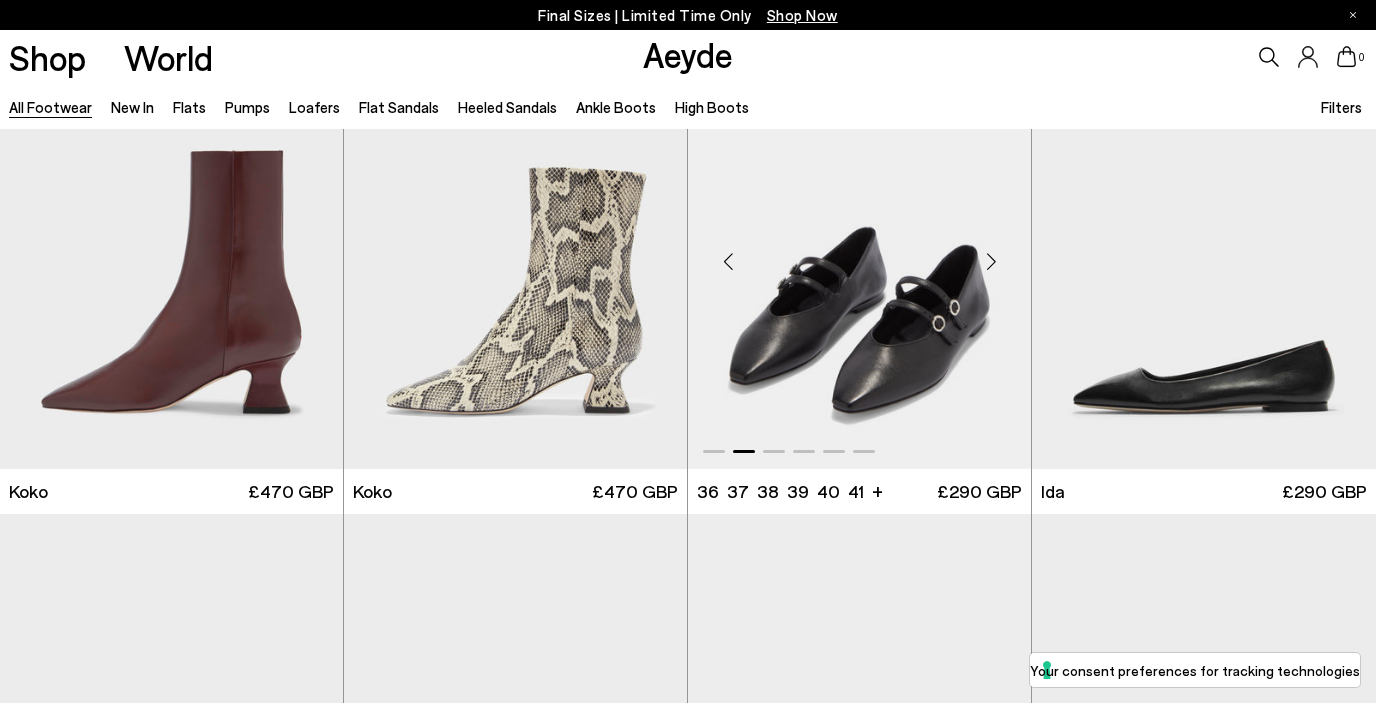 click at bounding box center [991, 262] 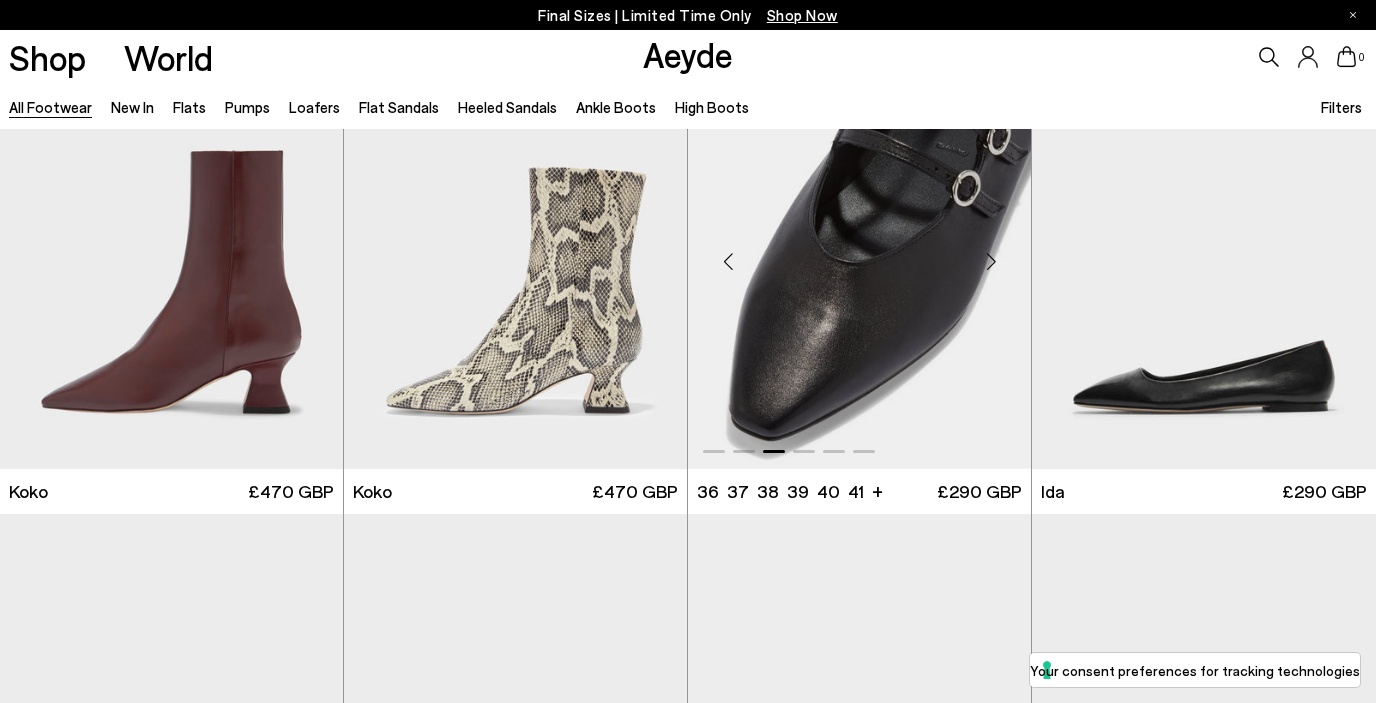 click at bounding box center (991, 262) 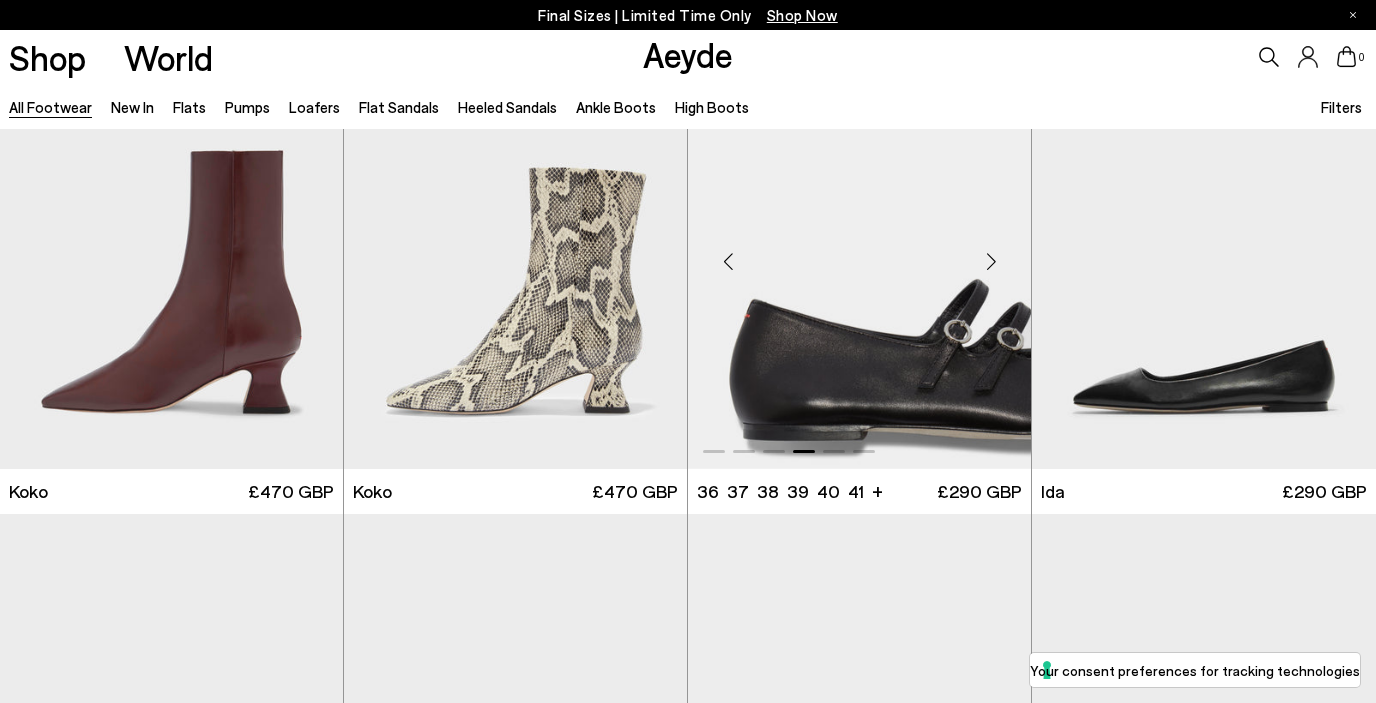 click at bounding box center [991, 262] 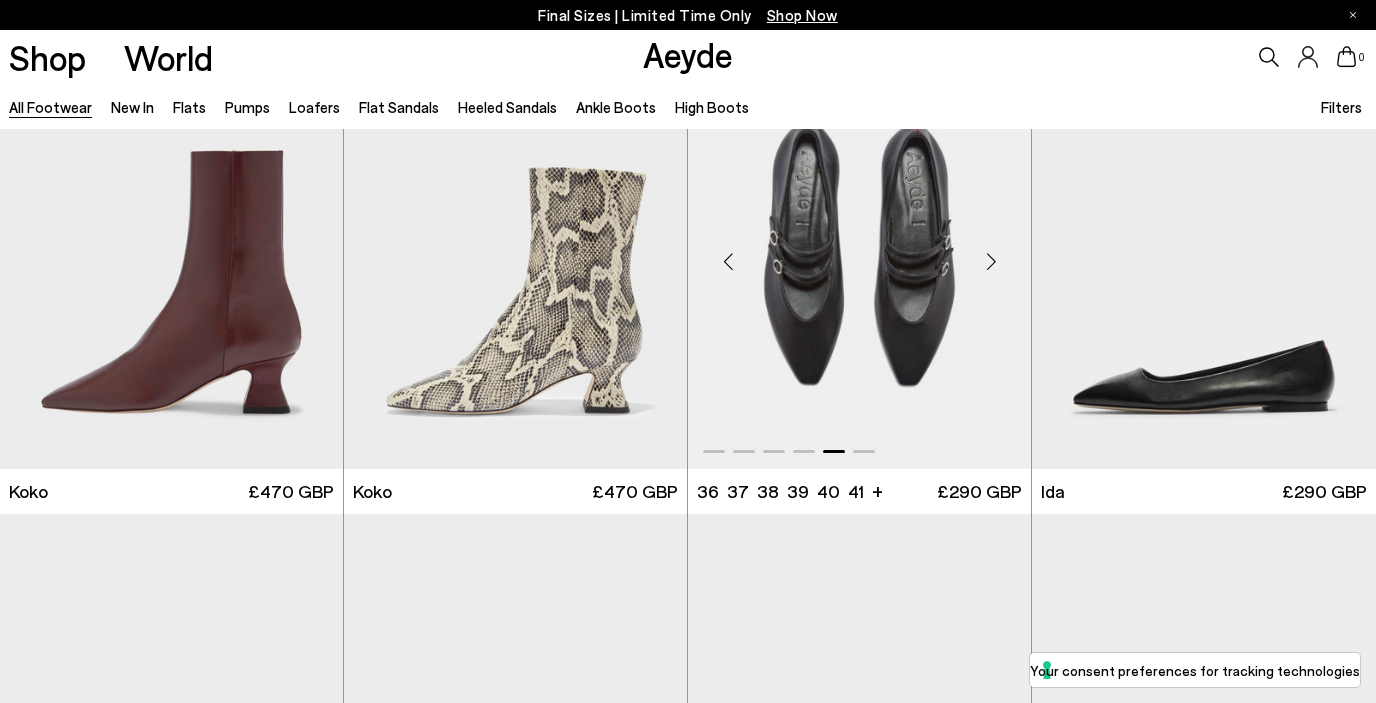 click at bounding box center (991, 262) 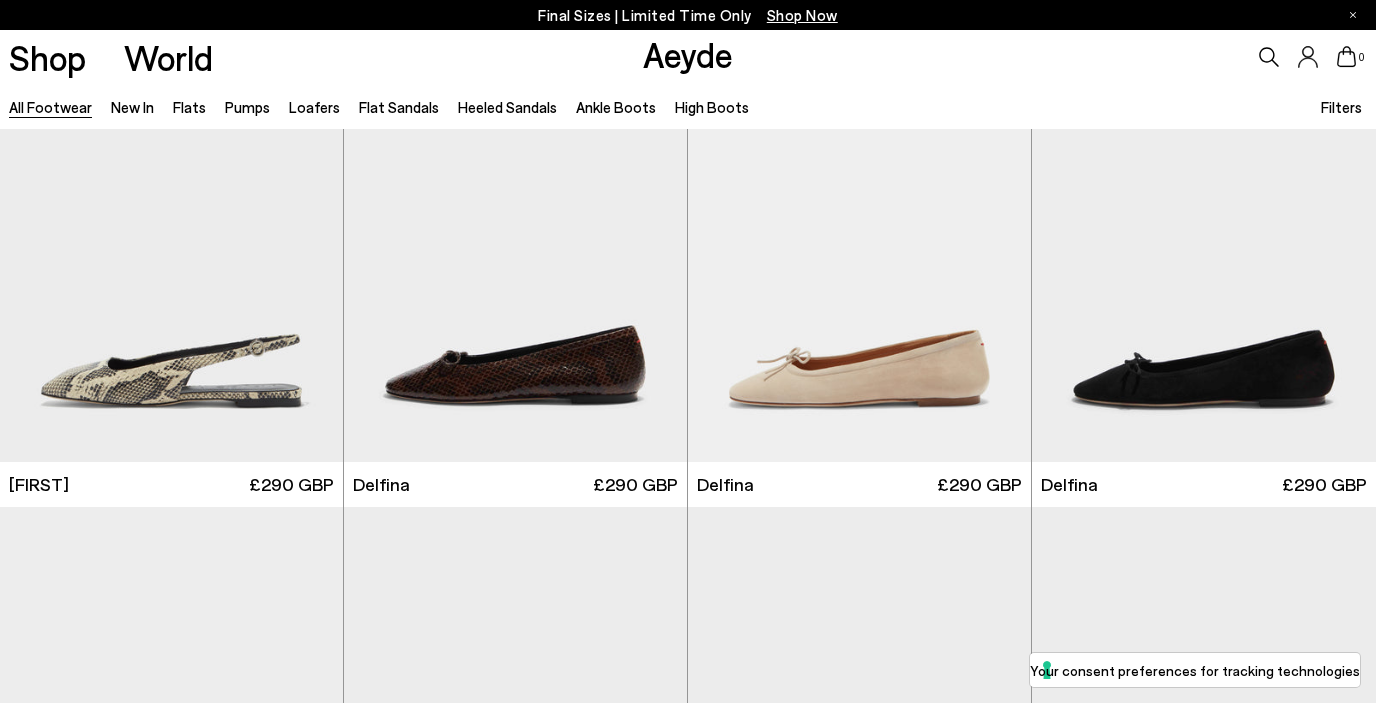 scroll, scrollTop: 13972, scrollLeft: 0, axis: vertical 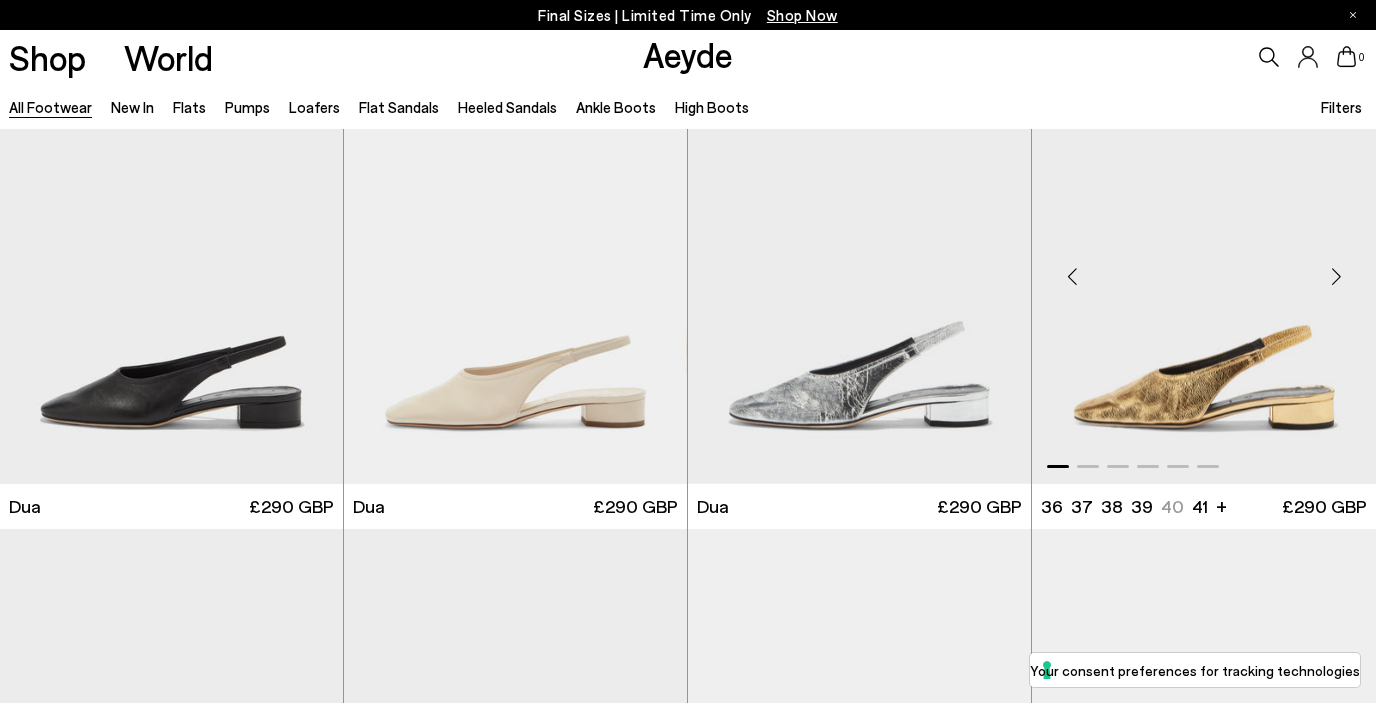 click at bounding box center (1336, 277) 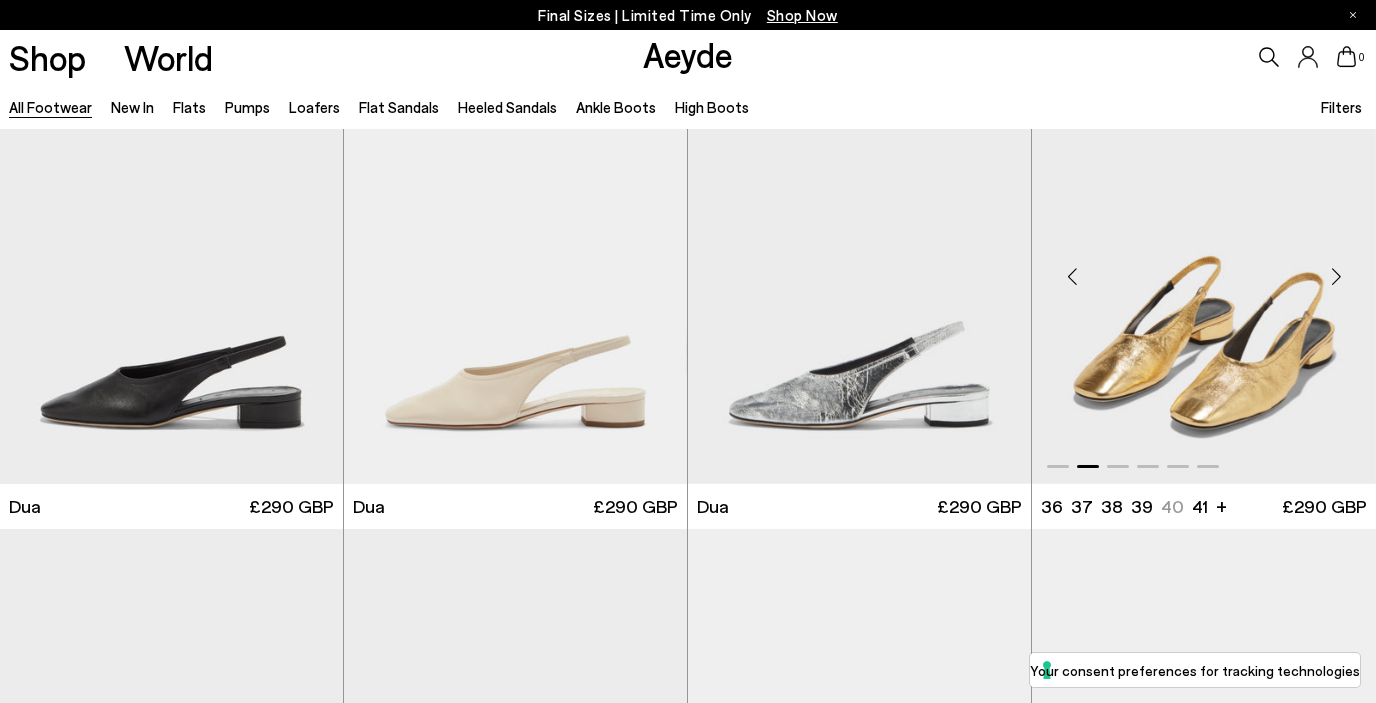 click at bounding box center (1336, 277) 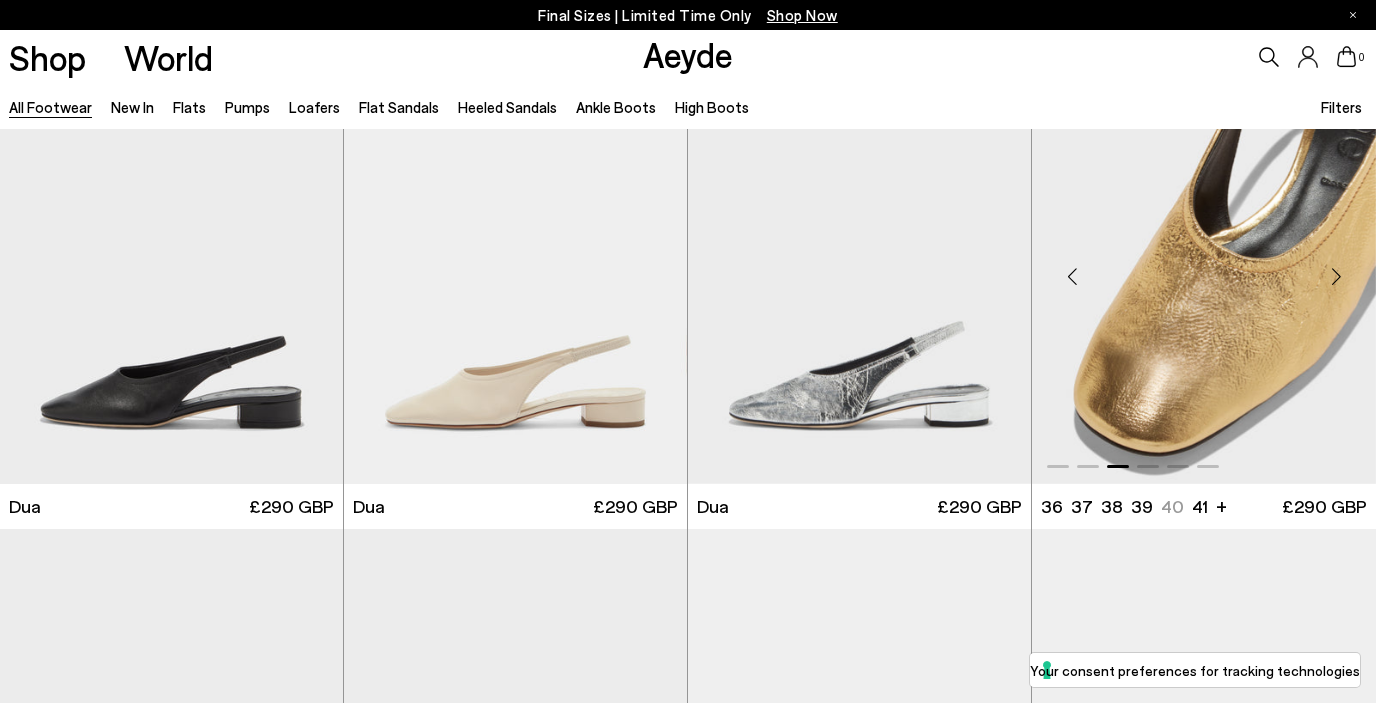 click at bounding box center (1336, 277) 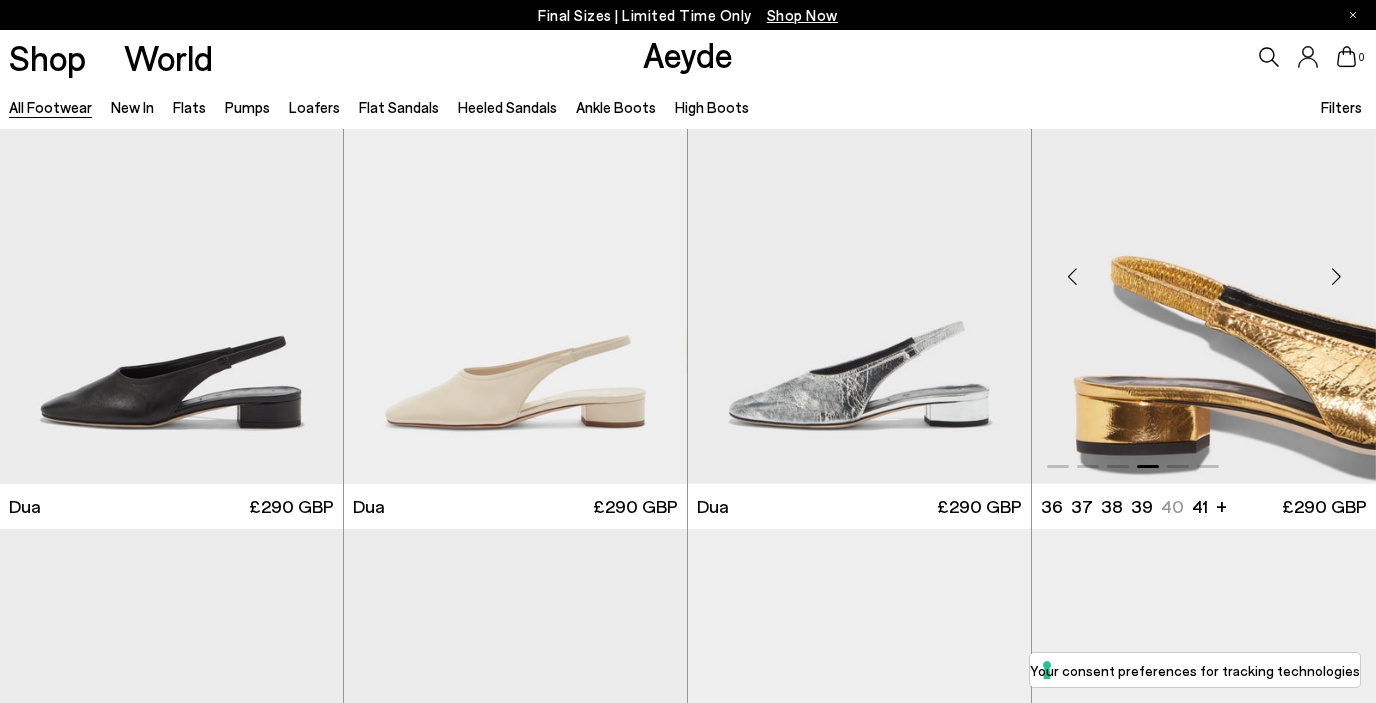click at bounding box center (1336, 277) 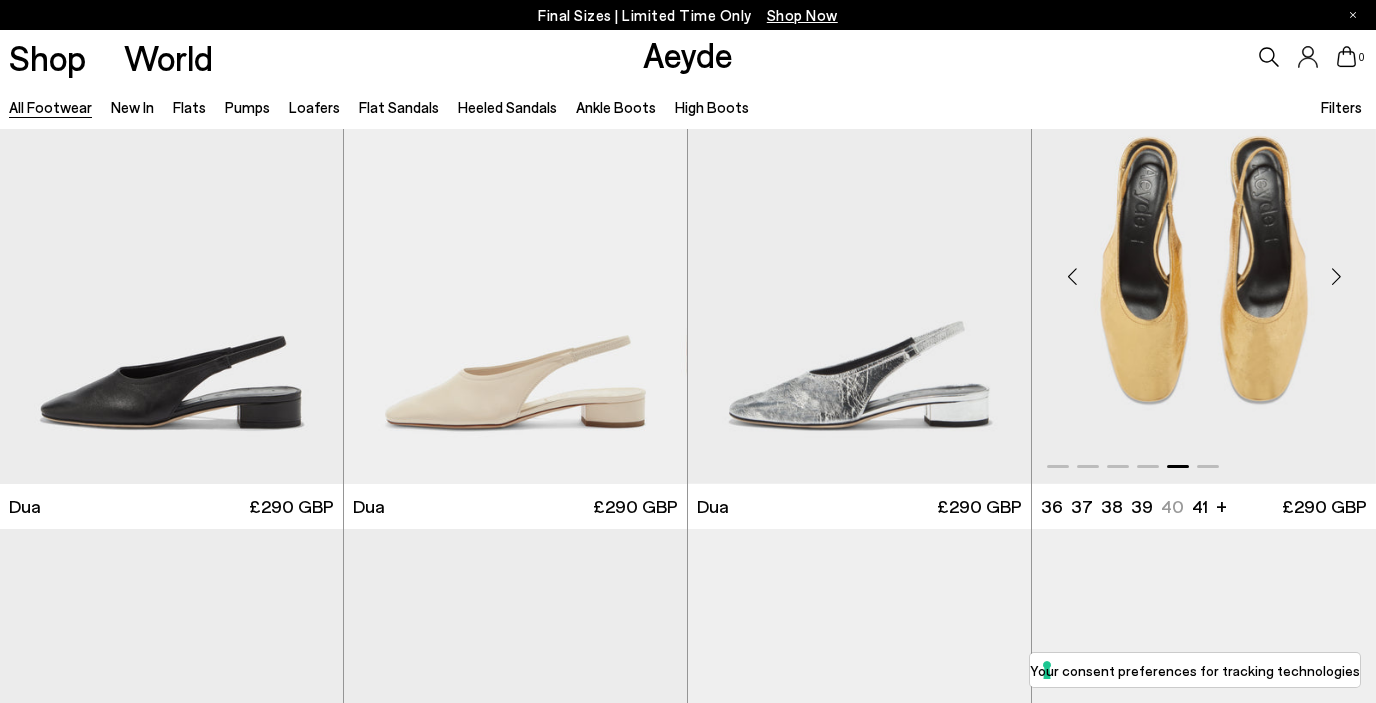 click at bounding box center [1336, 277] 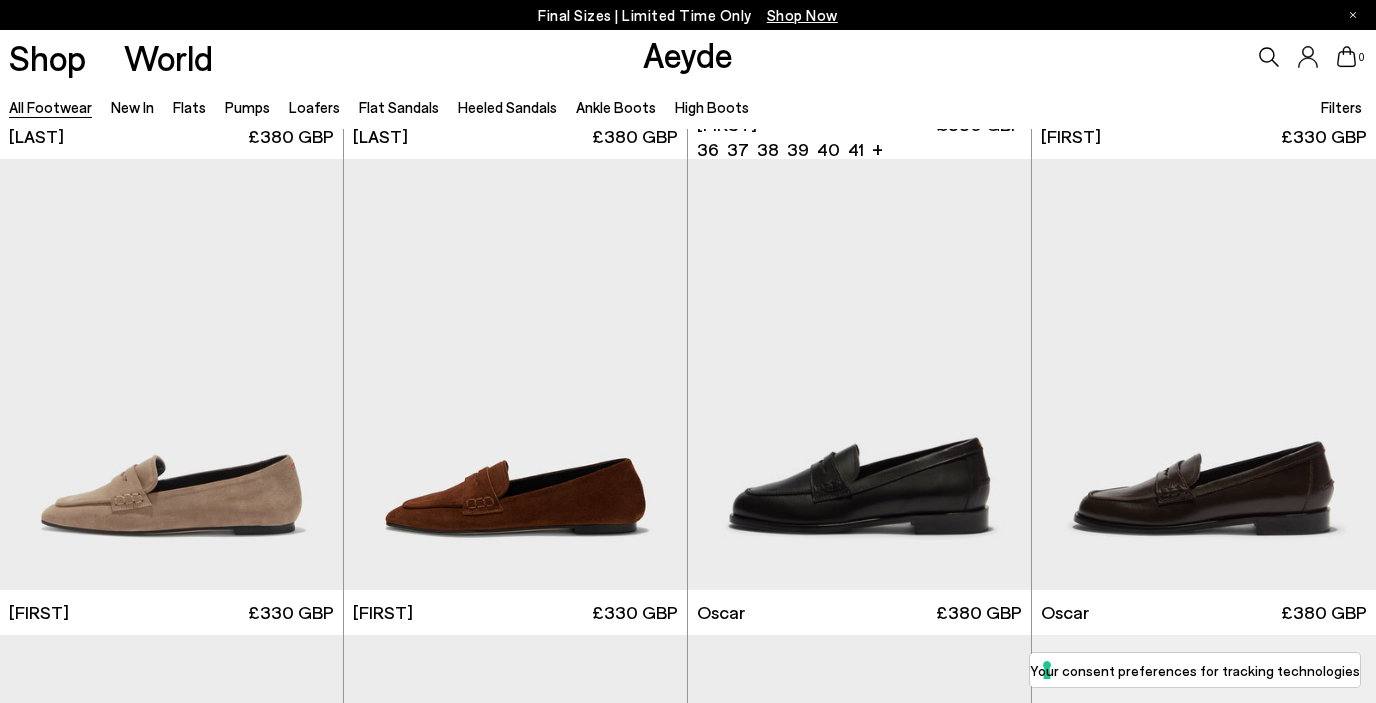 scroll, scrollTop: 17762, scrollLeft: 0, axis: vertical 